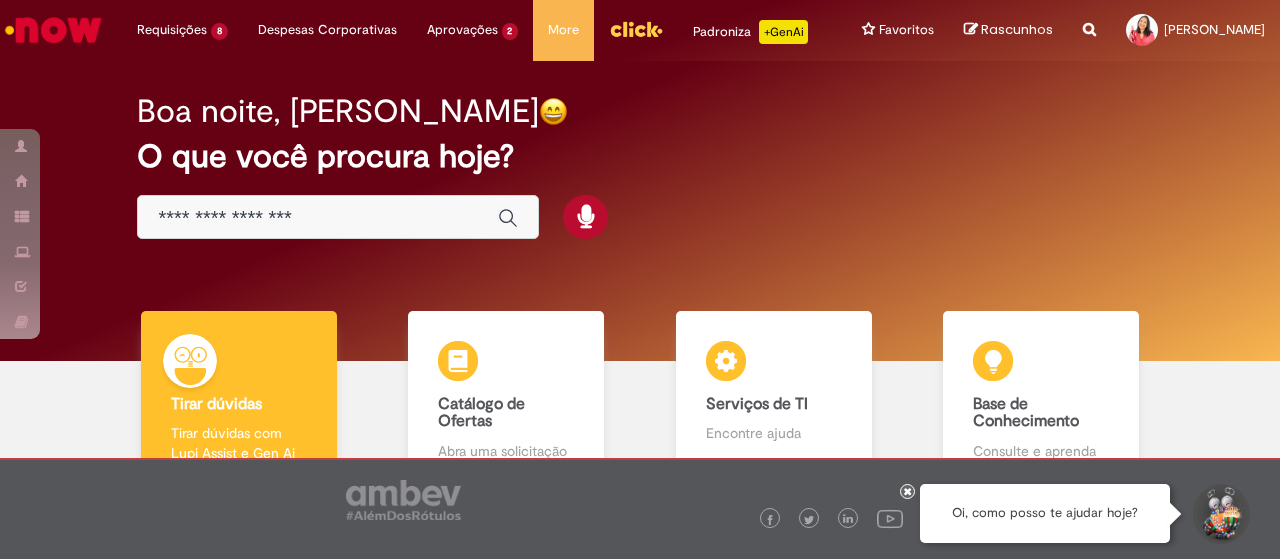 scroll, scrollTop: 0, scrollLeft: 0, axis: both 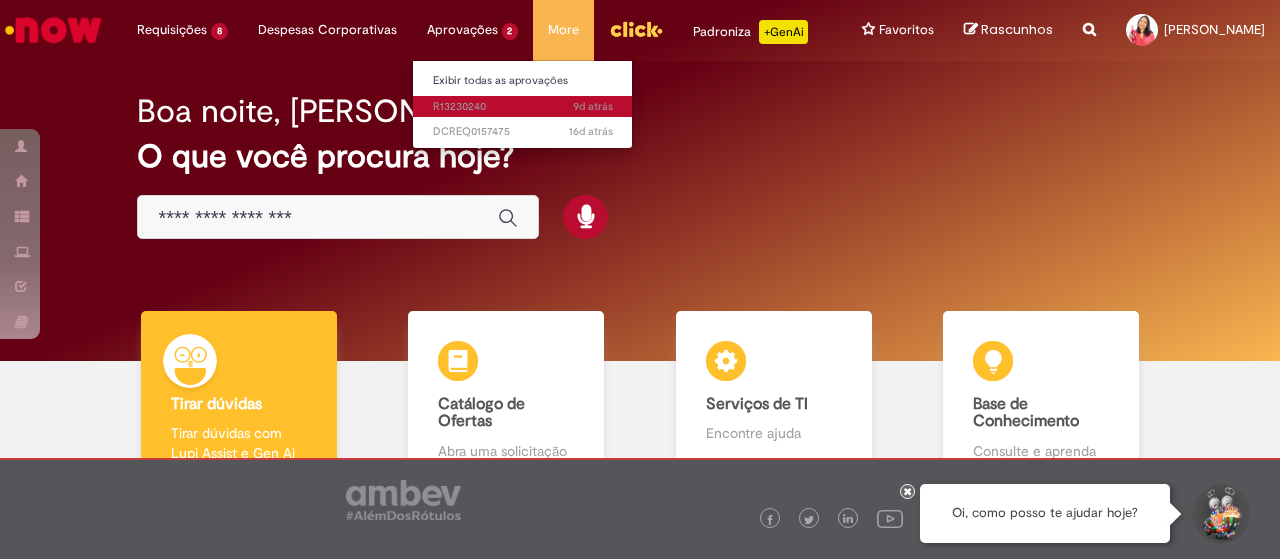 click on "9d atrás 9 dias atrás  R13230240" at bounding box center (523, 107) 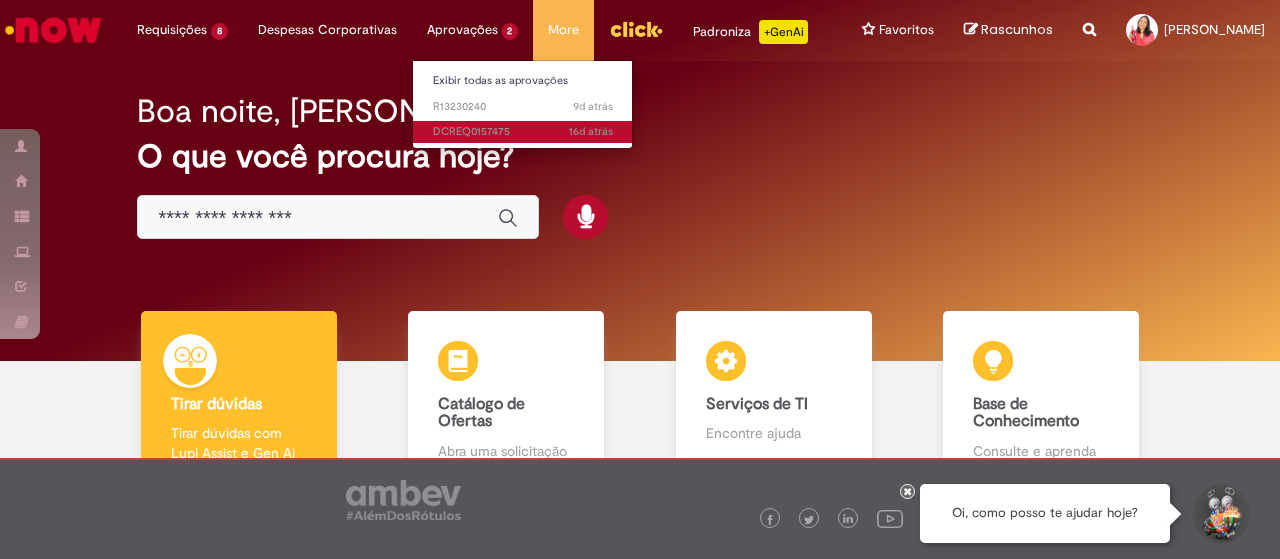 click on "16d atrás 16 dias atrás  DCREQ0157475" at bounding box center (523, 132) 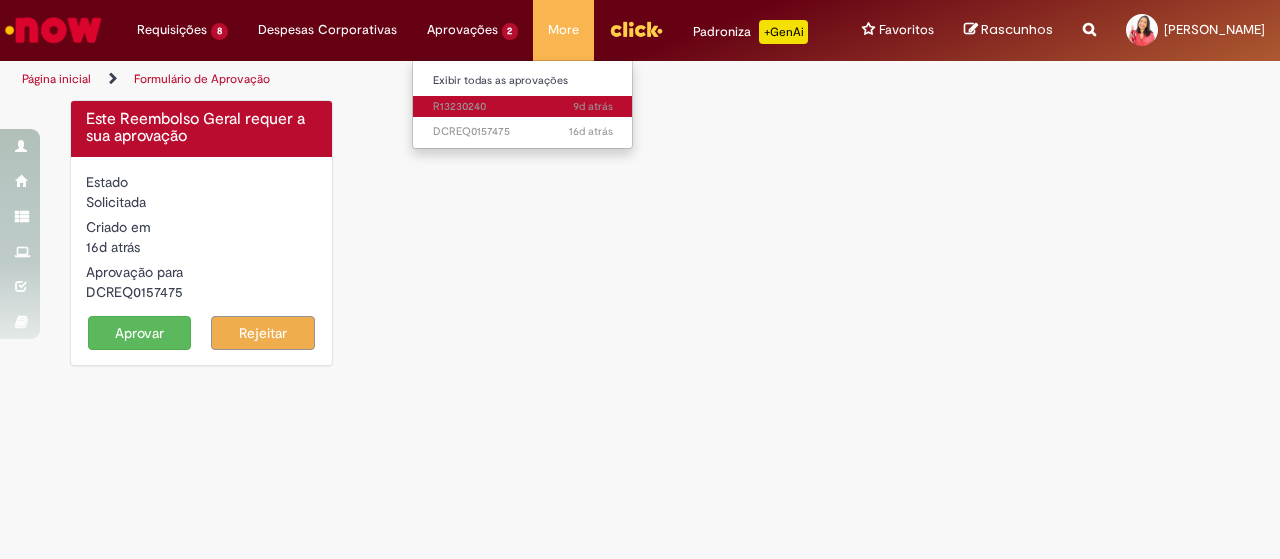 click on "9d atrás 9 dias atrás  R13230240" at bounding box center [523, 107] 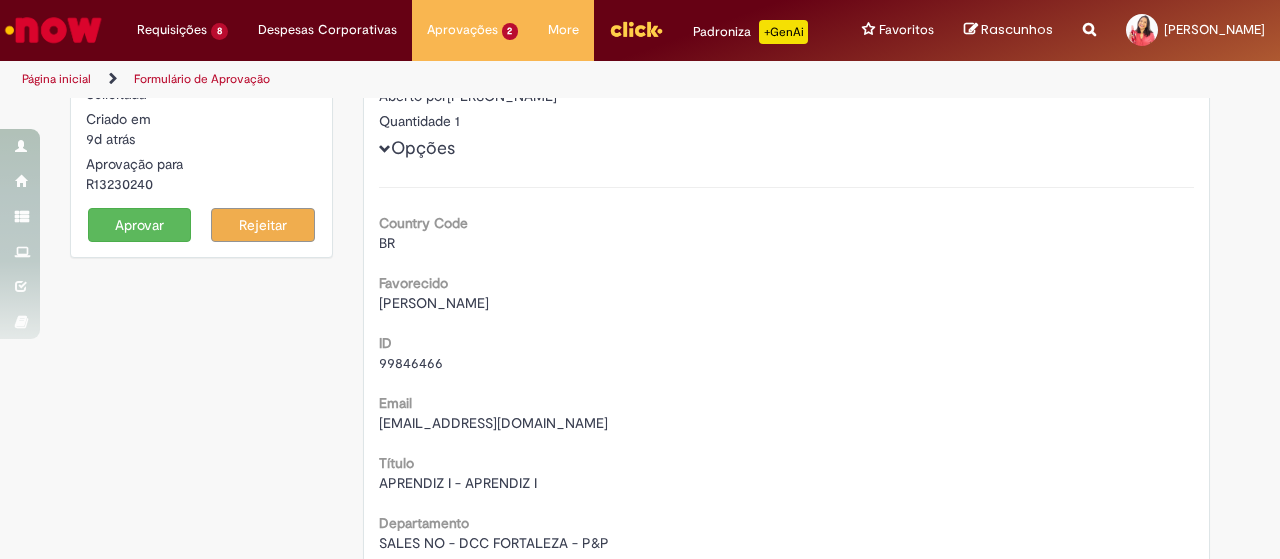 scroll, scrollTop: 0, scrollLeft: 0, axis: both 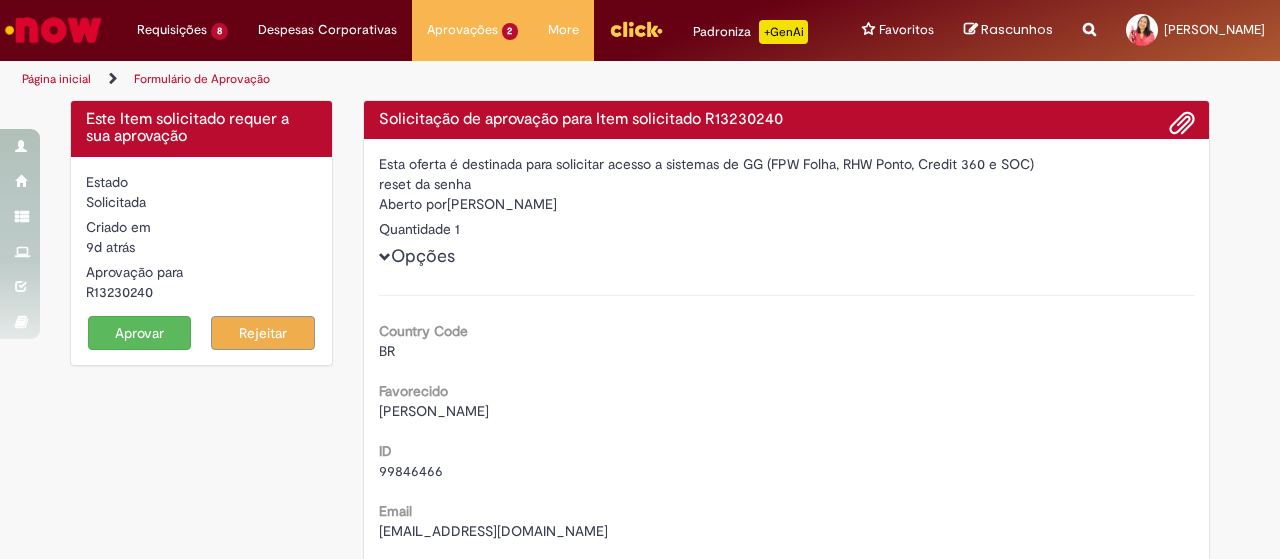 click on "Aprovar" at bounding box center [140, 333] 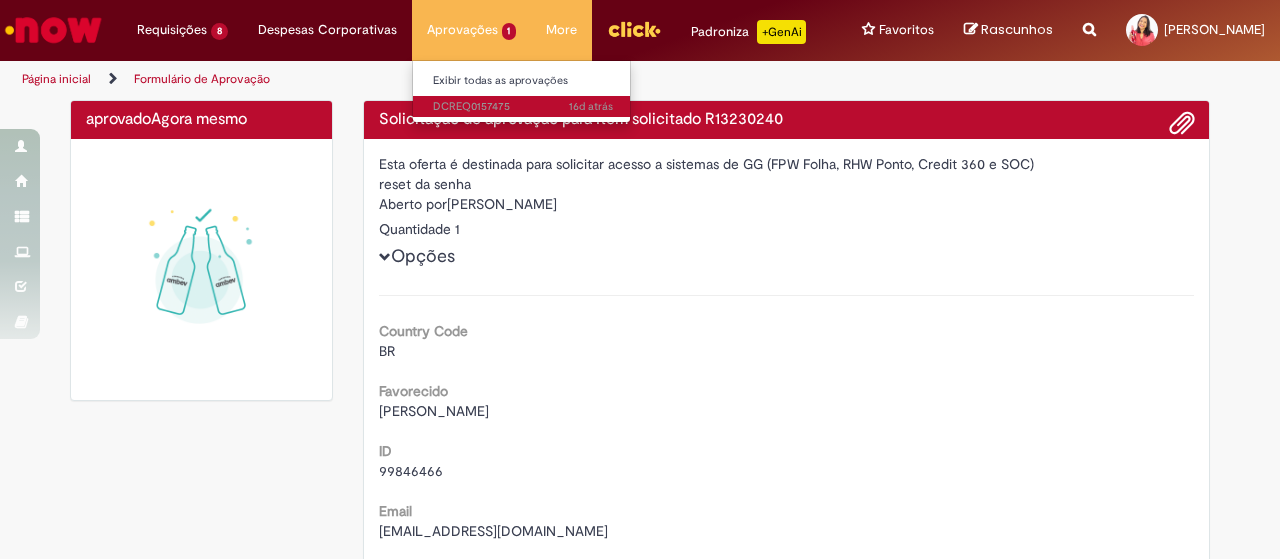 click on "16d atrás 16 dias atrás  DCREQ0157475" at bounding box center (523, 107) 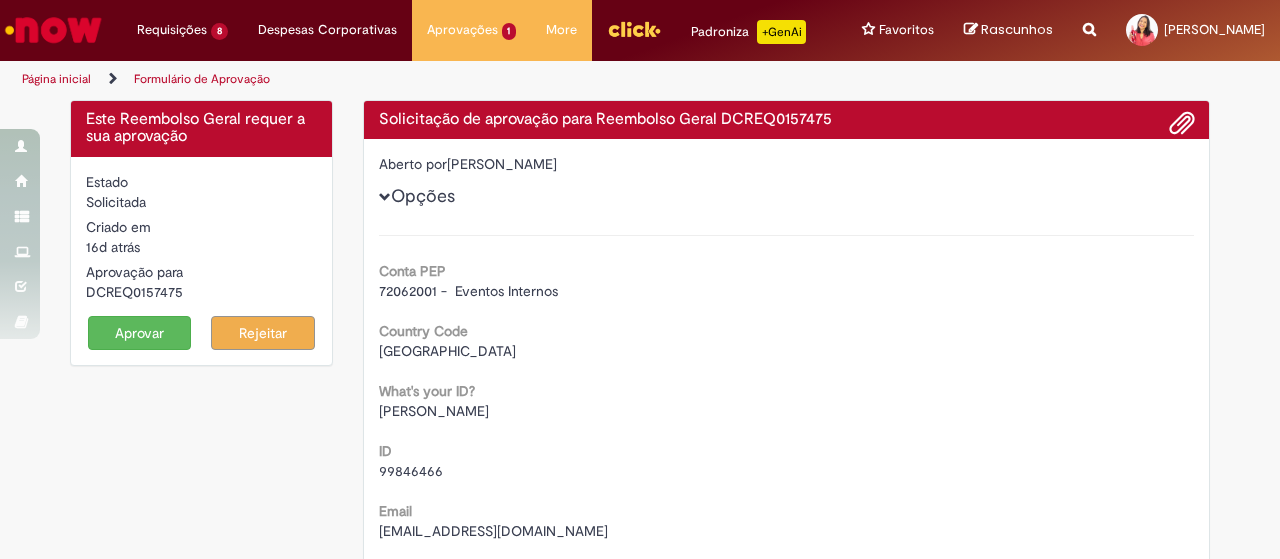 scroll, scrollTop: 0, scrollLeft: 0, axis: both 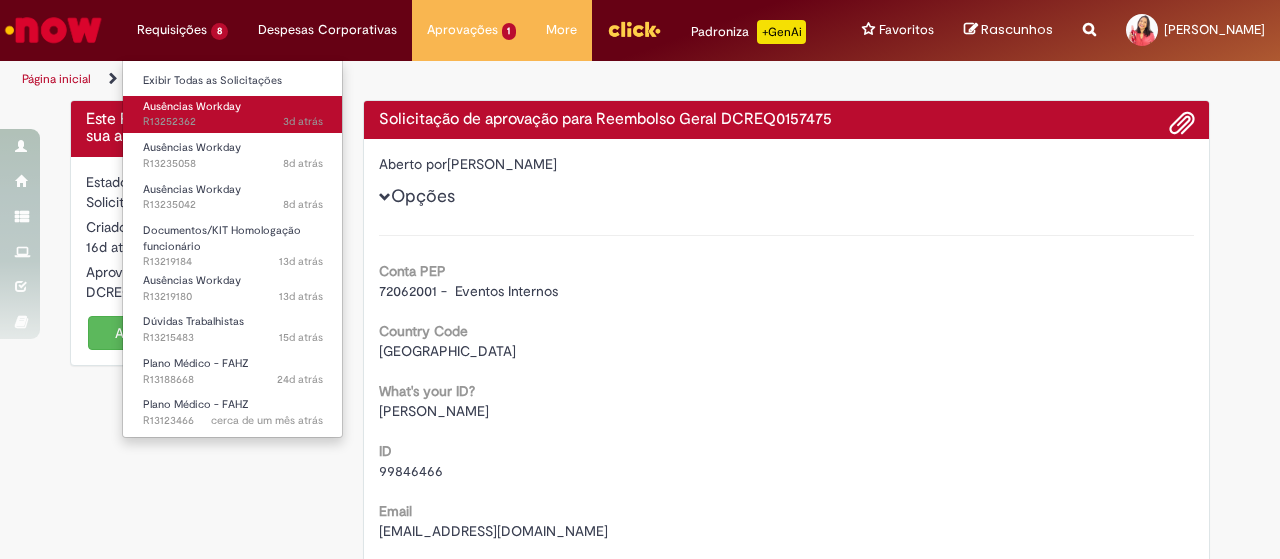 click on "Ausências Workday" at bounding box center (192, 106) 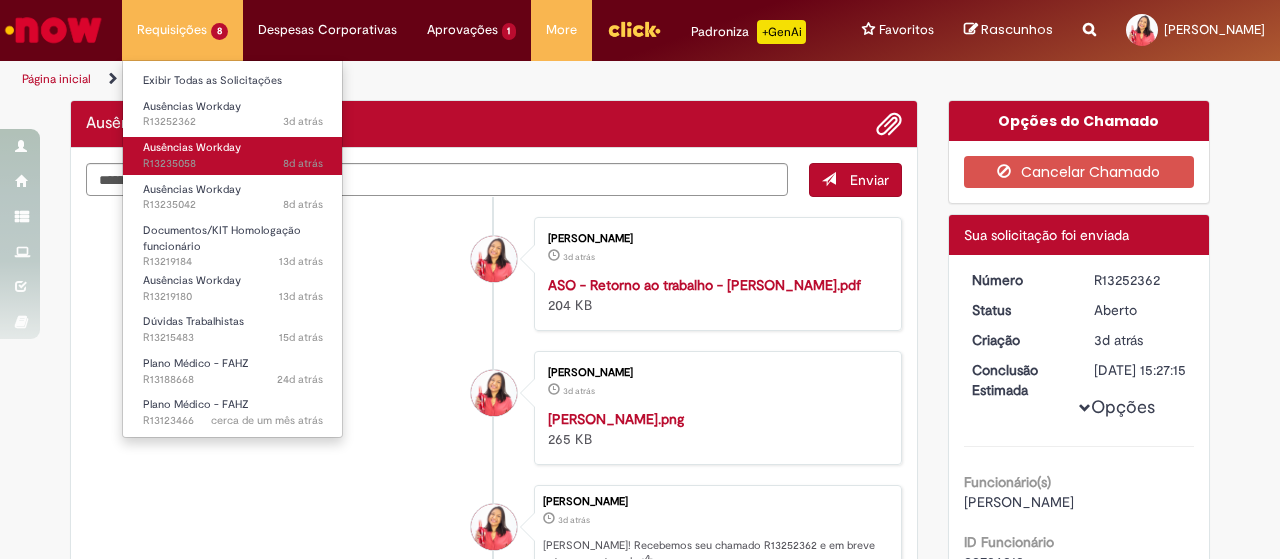 click on "Ausências Workday" at bounding box center [192, 147] 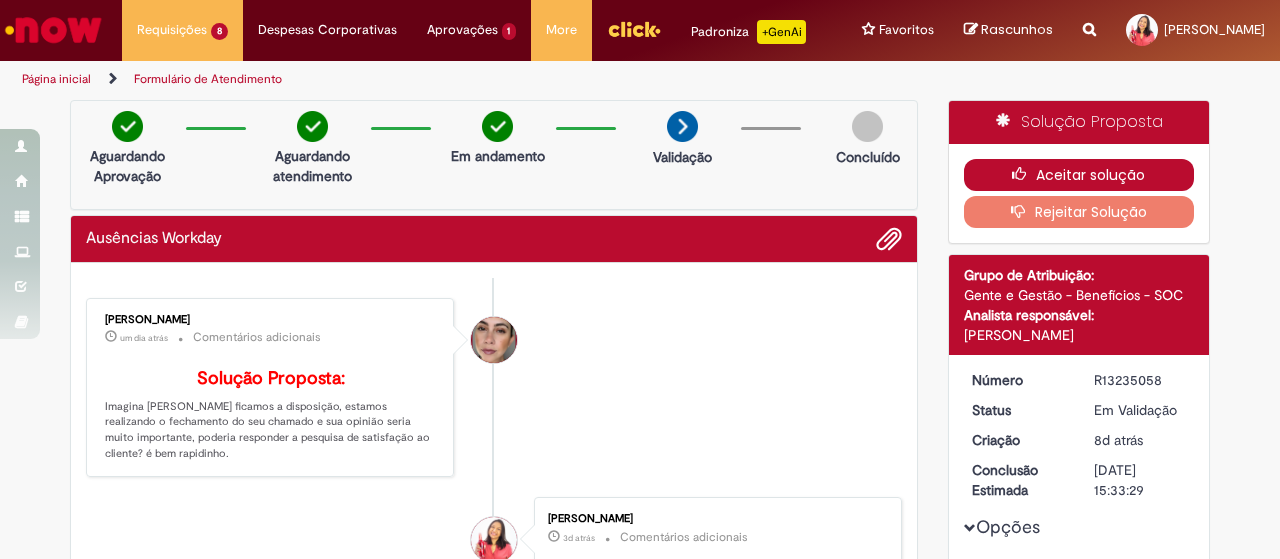 click on "Aceitar solução" at bounding box center (1079, 175) 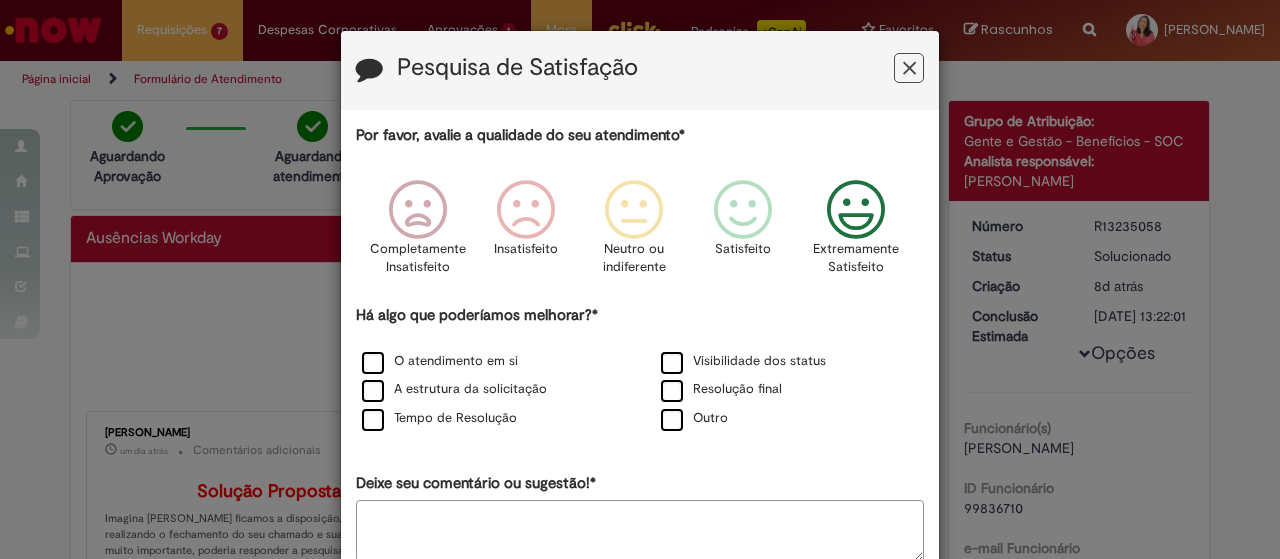 drag, startPoint x: 830, startPoint y: 217, endPoint x: 819, endPoint y: 245, distance: 30.083218 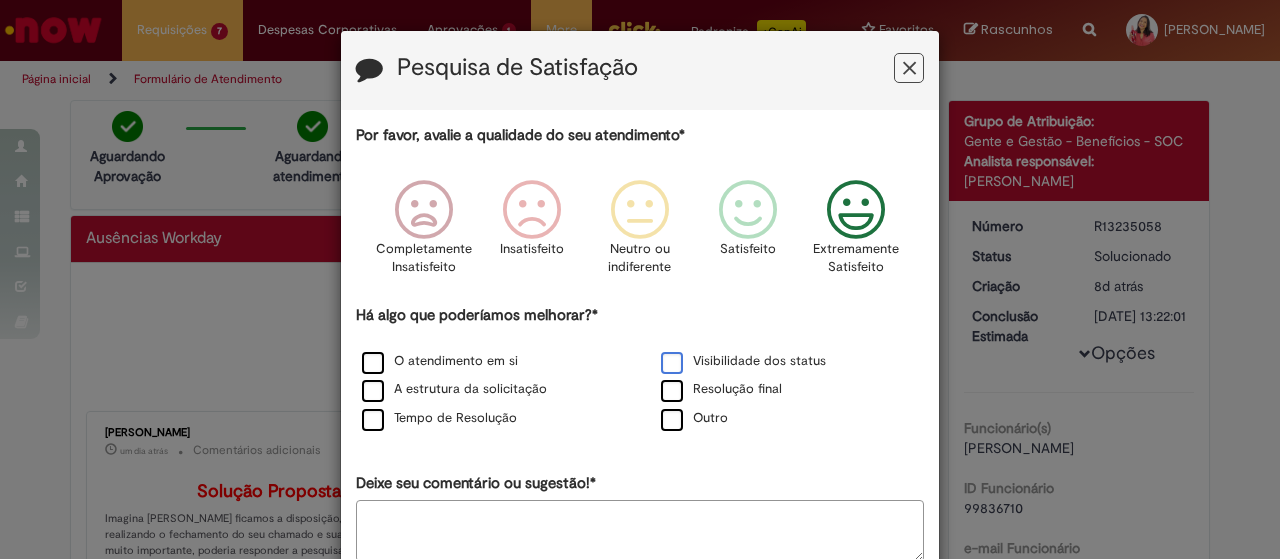 click on "Visibilidade dos status" at bounding box center (743, 361) 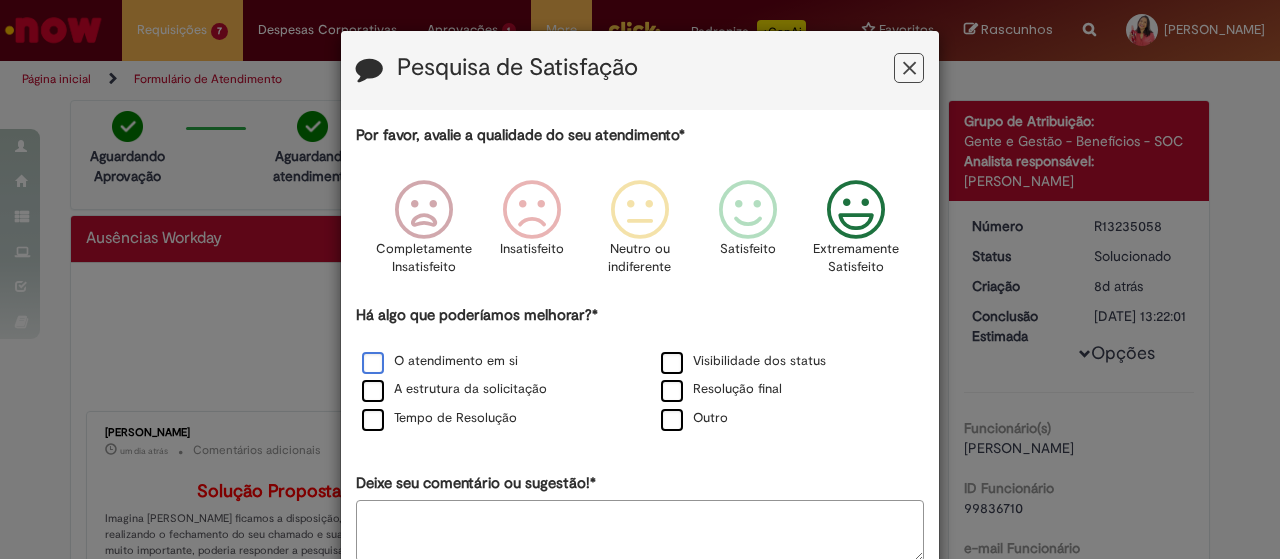 click on "O atendimento em si" at bounding box center [440, 361] 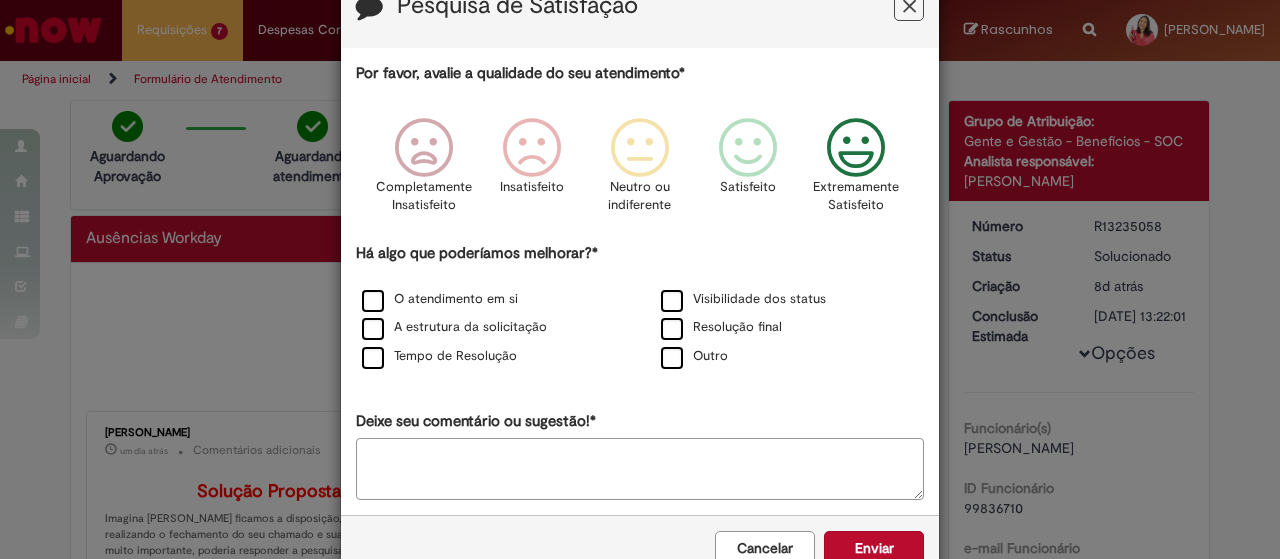 scroll, scrollTop: 111, scrollLeft: 0, axis: vertical 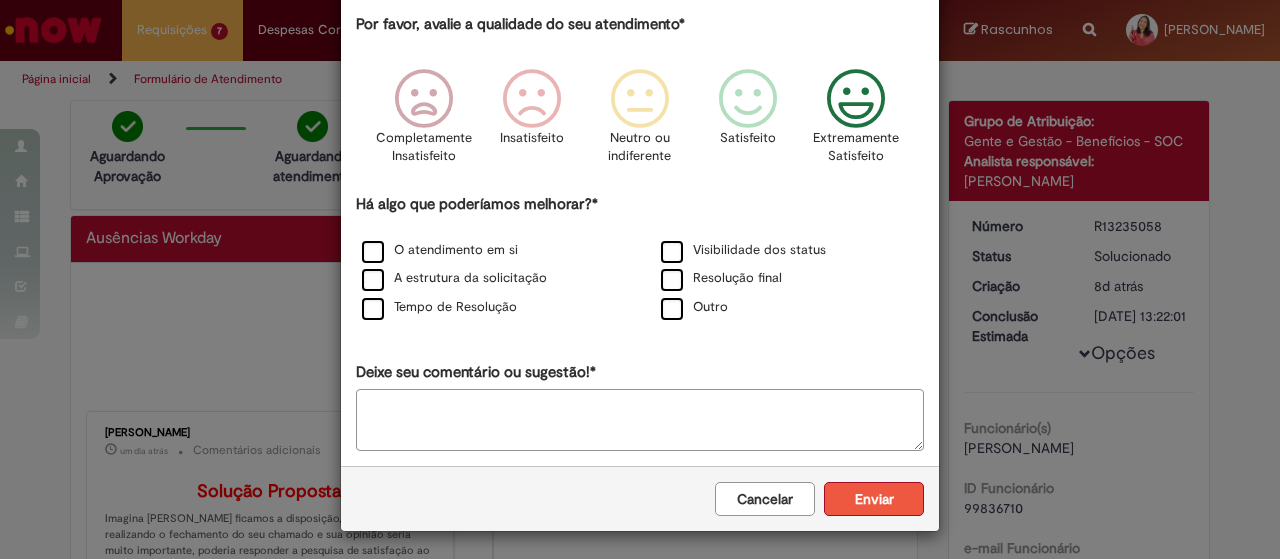 click on "Enviar" at bounding box center [874, 499] 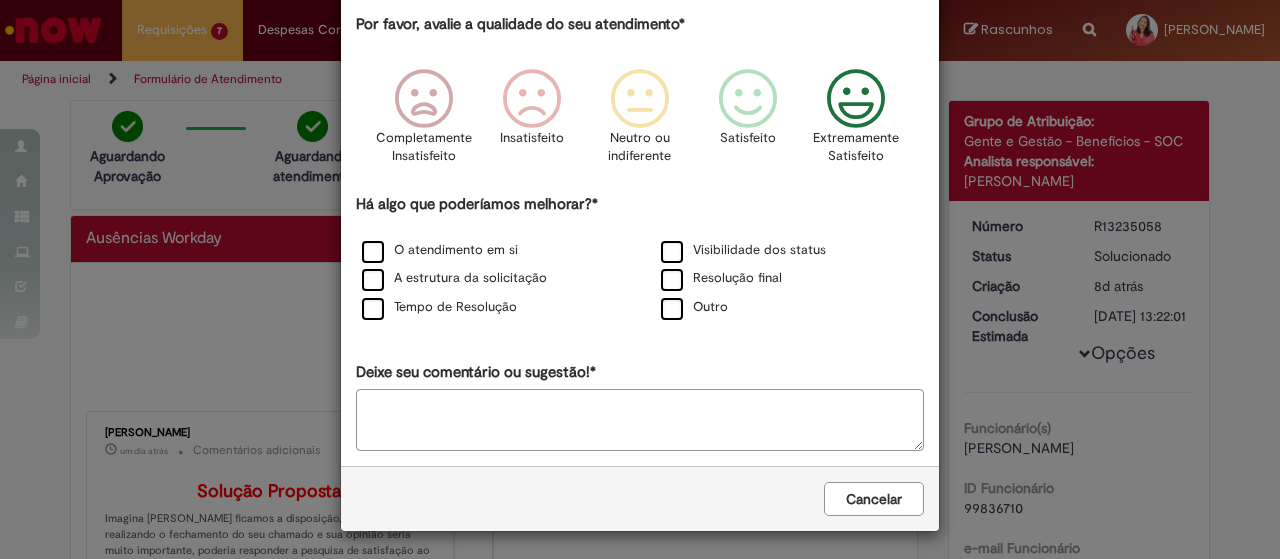 scroll, scrollTop: 0, scrollLeft: 0, axis: both 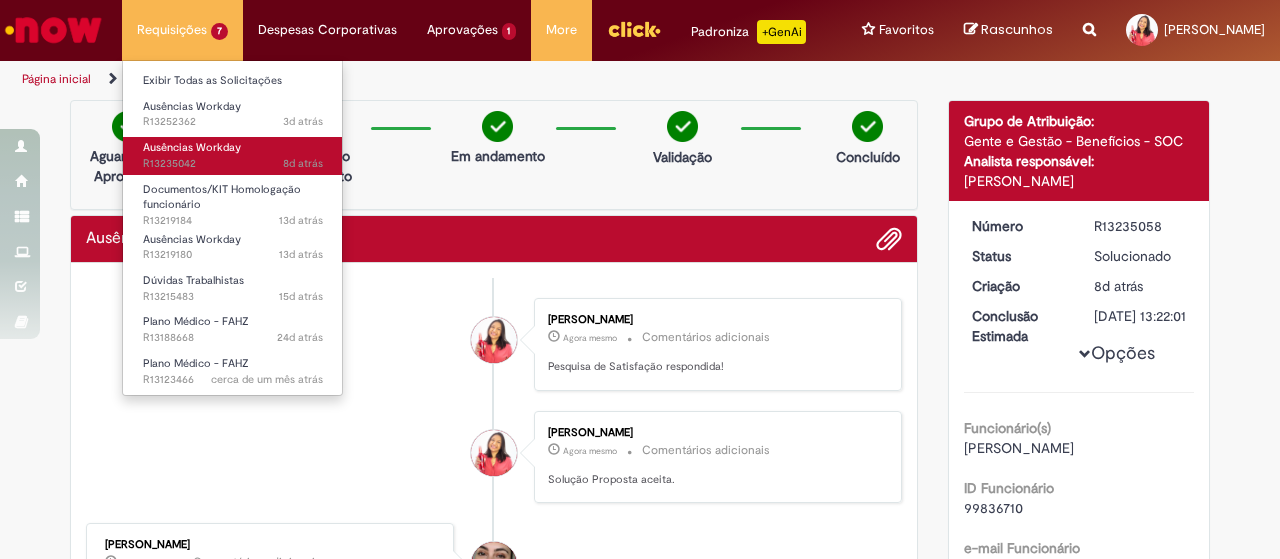 click on "Ausências Workday" at bounding box center (192, 147) 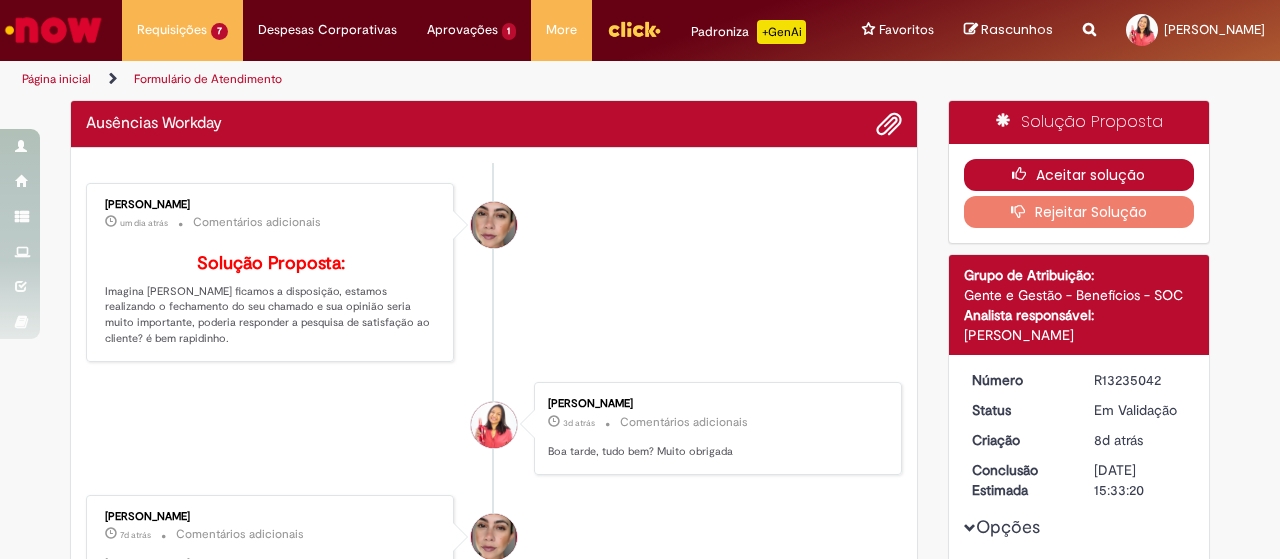 click on "Aceitar solução" at bounding box center [1079, 175] 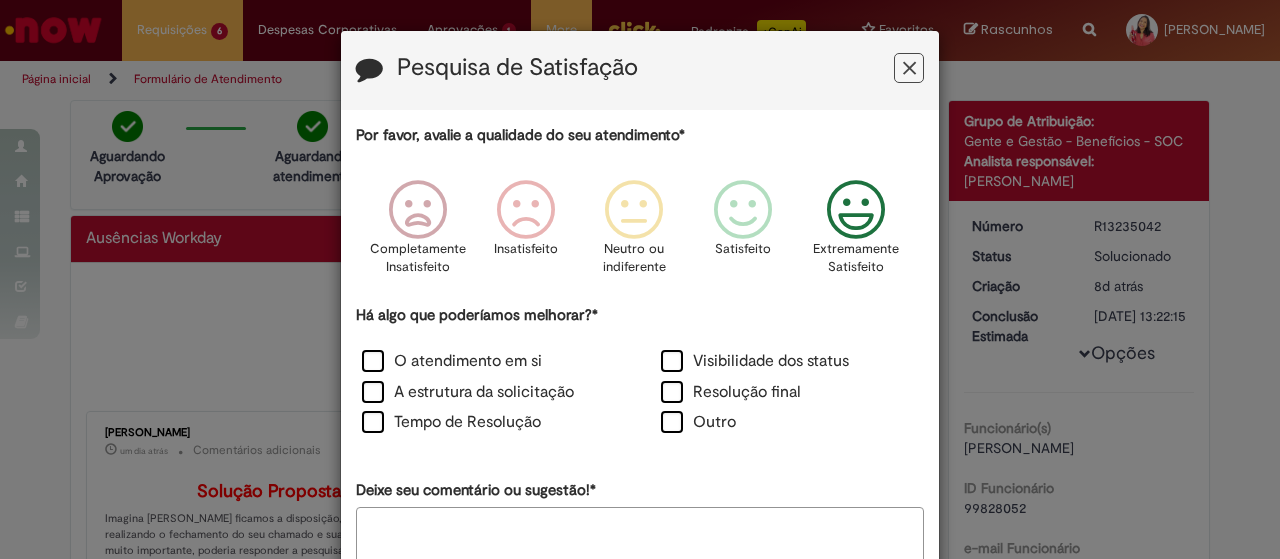click at bounding box center (856, 210) 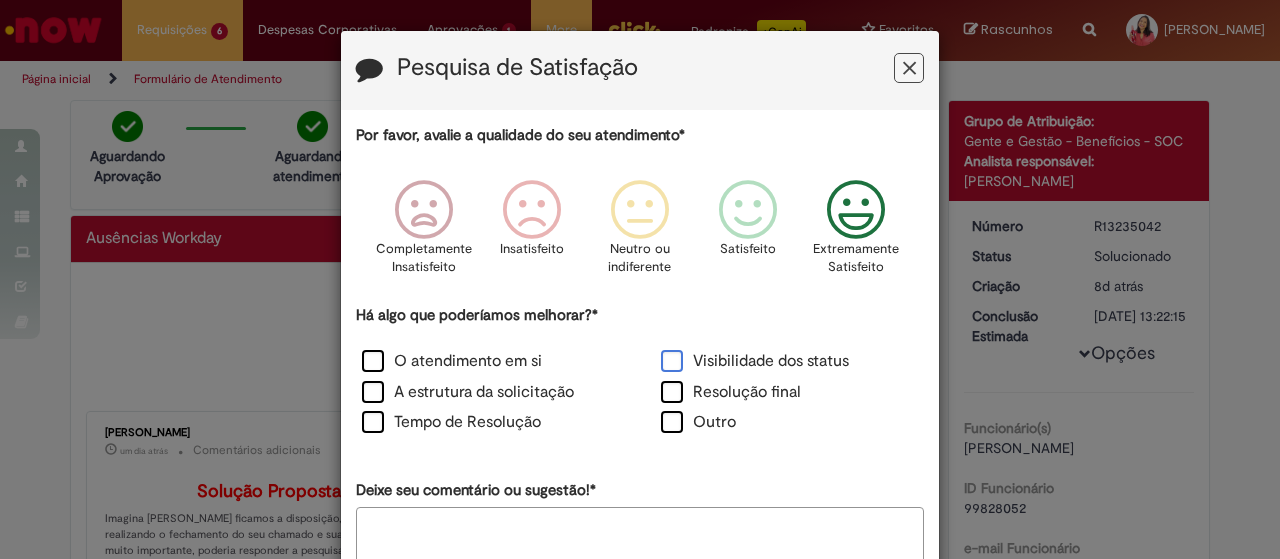 click on "Visibilidade dos status" at bounding box center [755, 361] 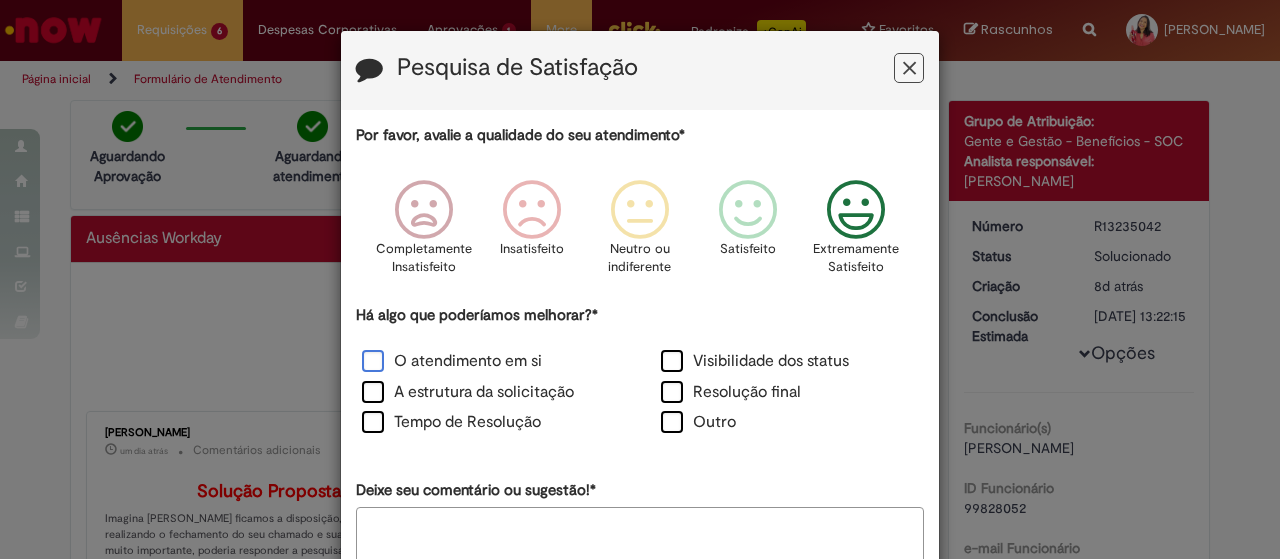 click on "O atendimento em si" at bounding box center (452, 361) 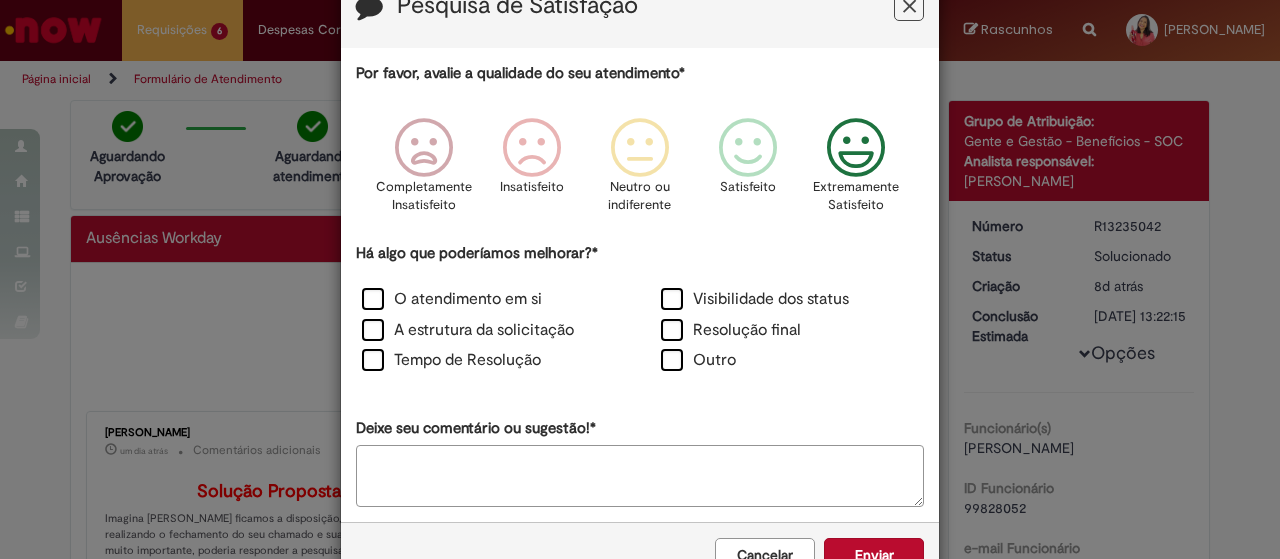 scroll, scrollTop: 118, scrollLeft: 0, axis: vertical 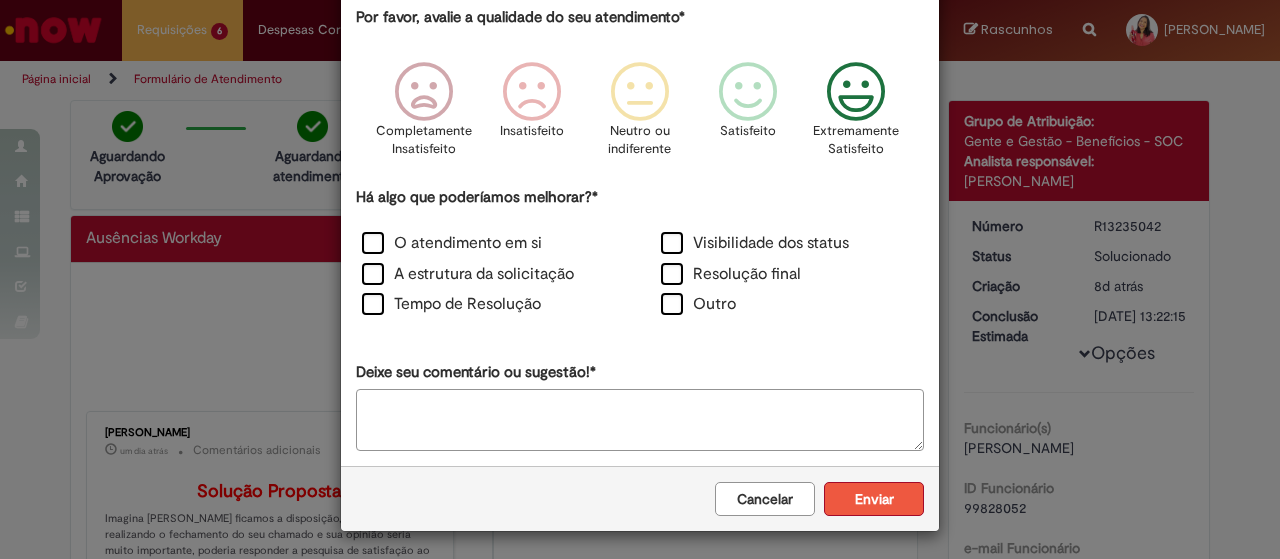 click on "Enviar" at bounding box center [874, 499] 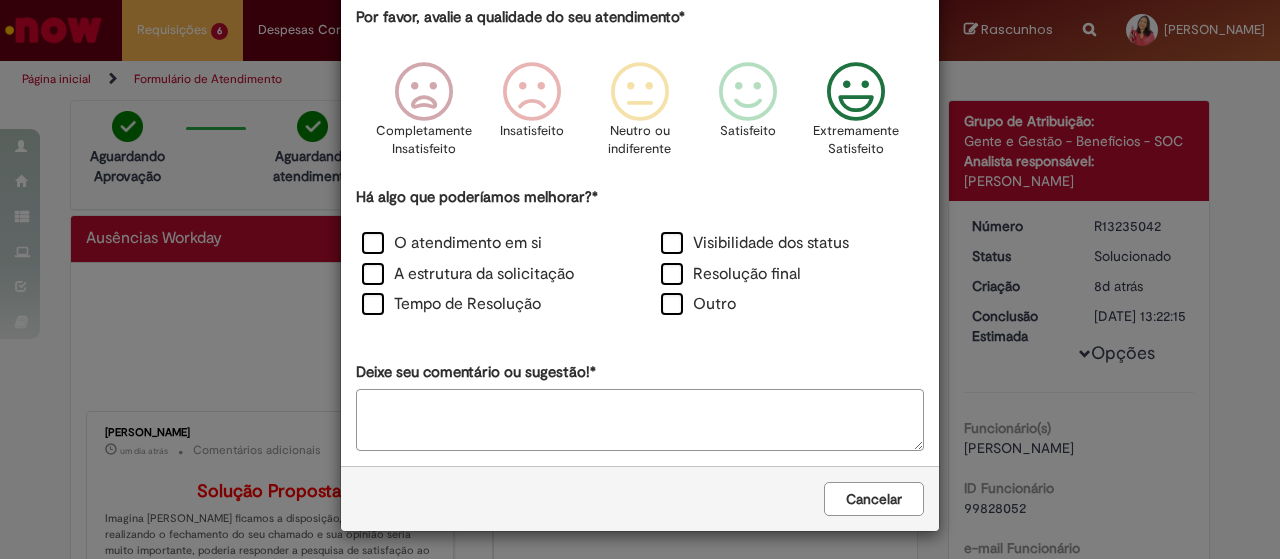 scroll, scrollTop: 0, scrollLeft: 0, axis: both 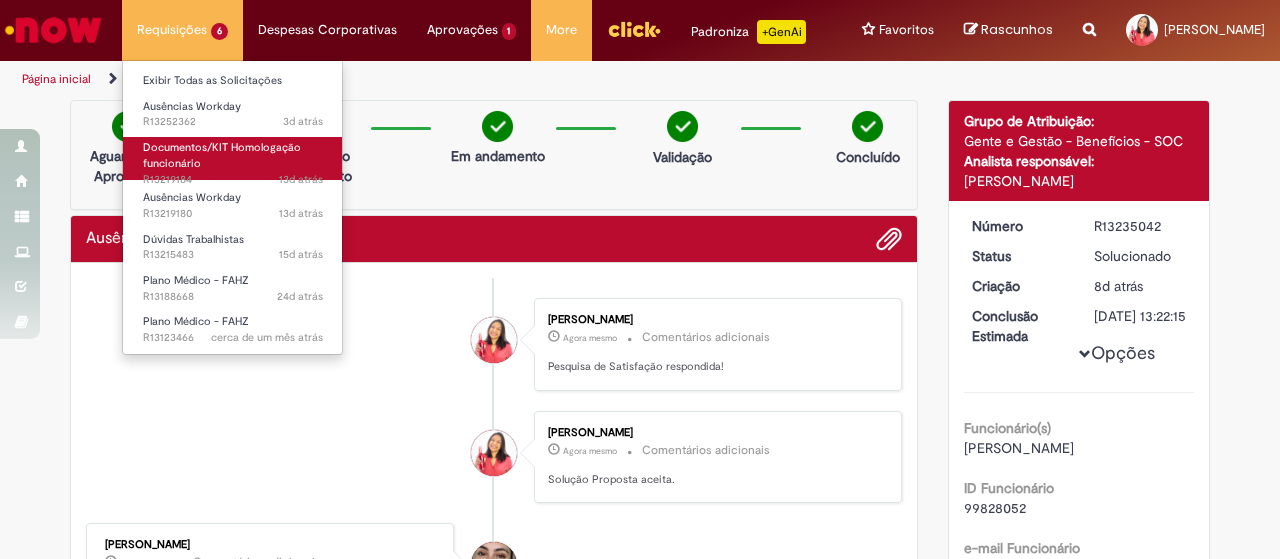 click on "Documentos/KIT Homologação funcionário
13d atrás 13 dias atrás  R13219184" at bounding box center (233, 158) 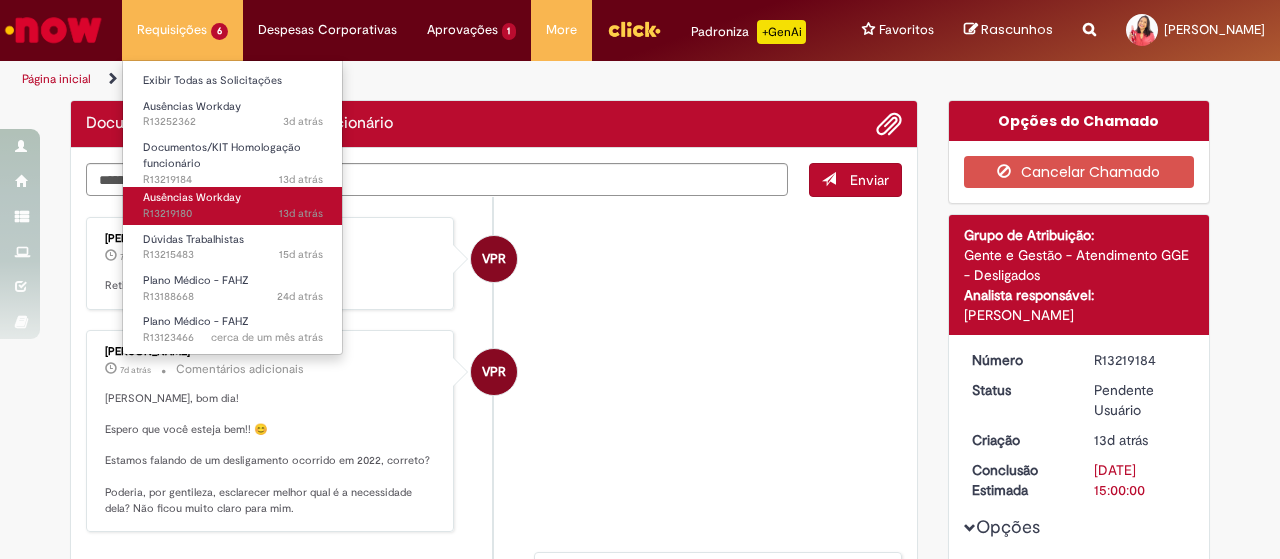 click on "Ausências Workday" at bounding box center (192, 197) 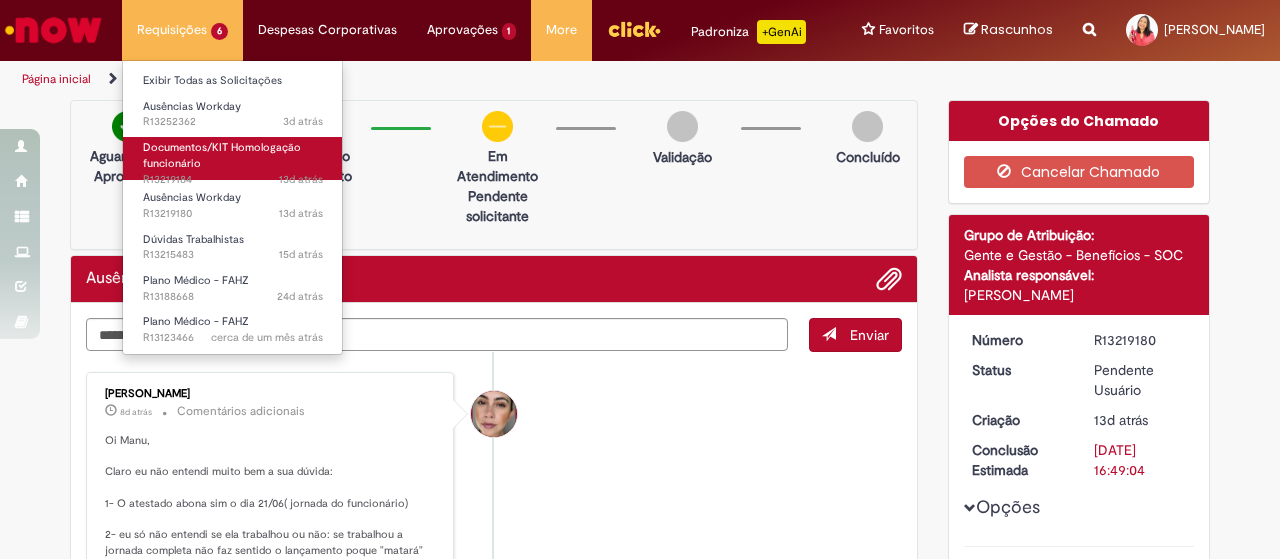 click on "Documentos/KIT Homologação funcionário" at bounding box center (222, 155) 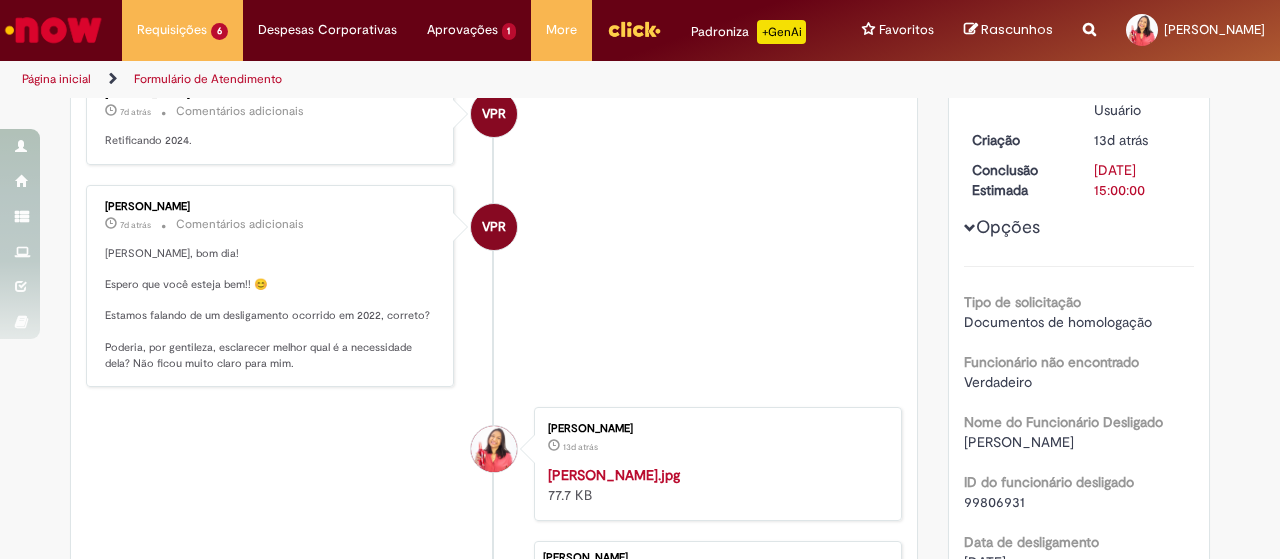 scroll, scrollTop: 200, scrollLeft: 0, axis: vertical 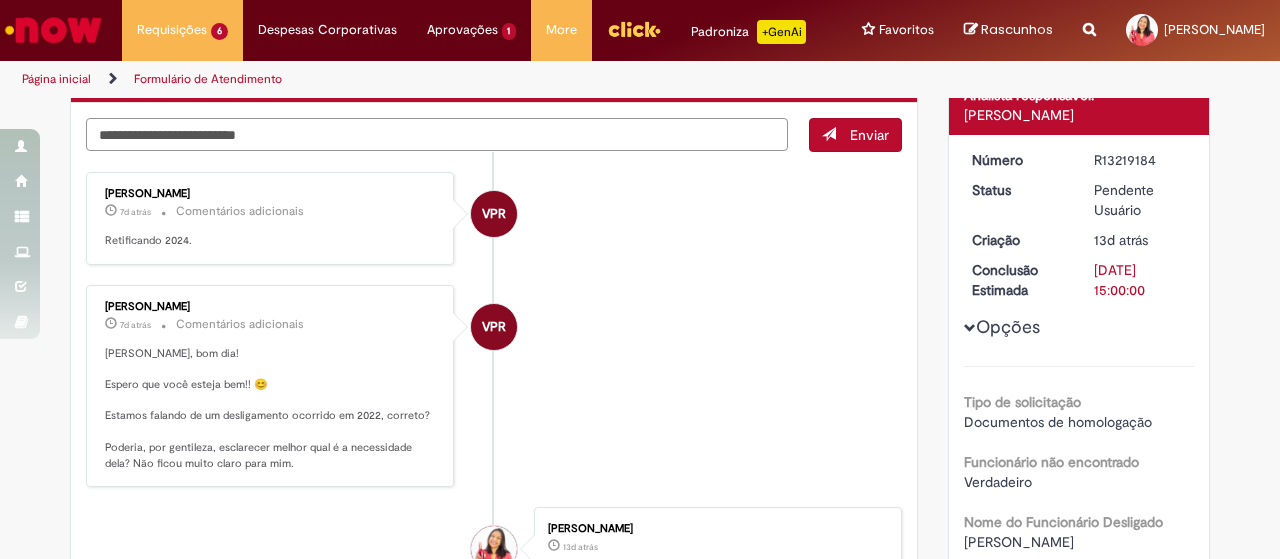 click at bounding box center [437, 134] 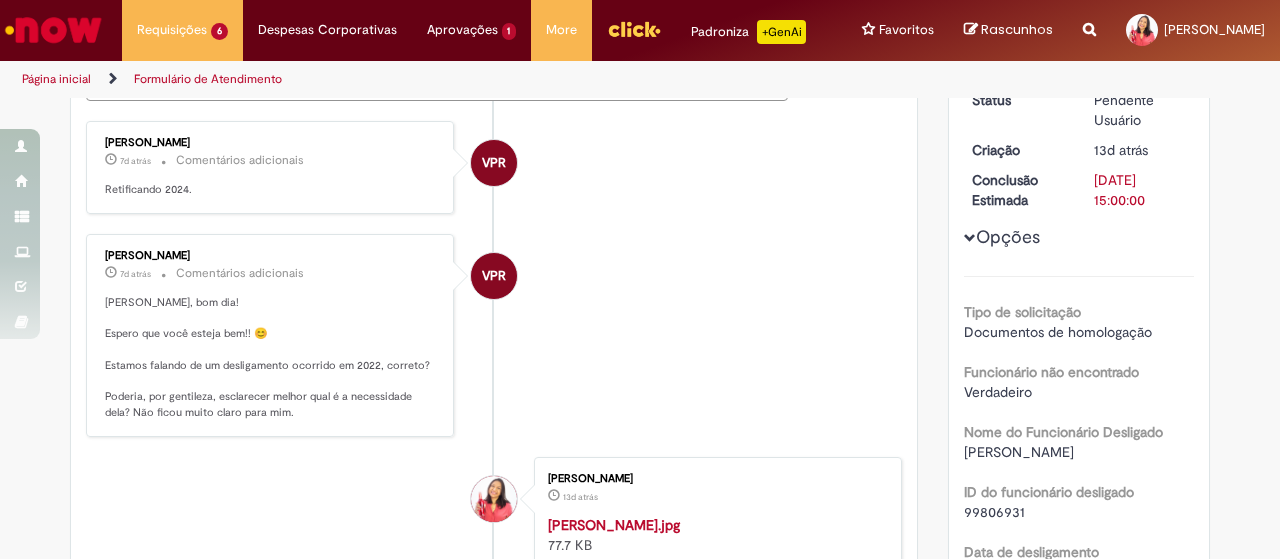 scroll, scrollTop: 0, scrollLeft: 0, axis: both 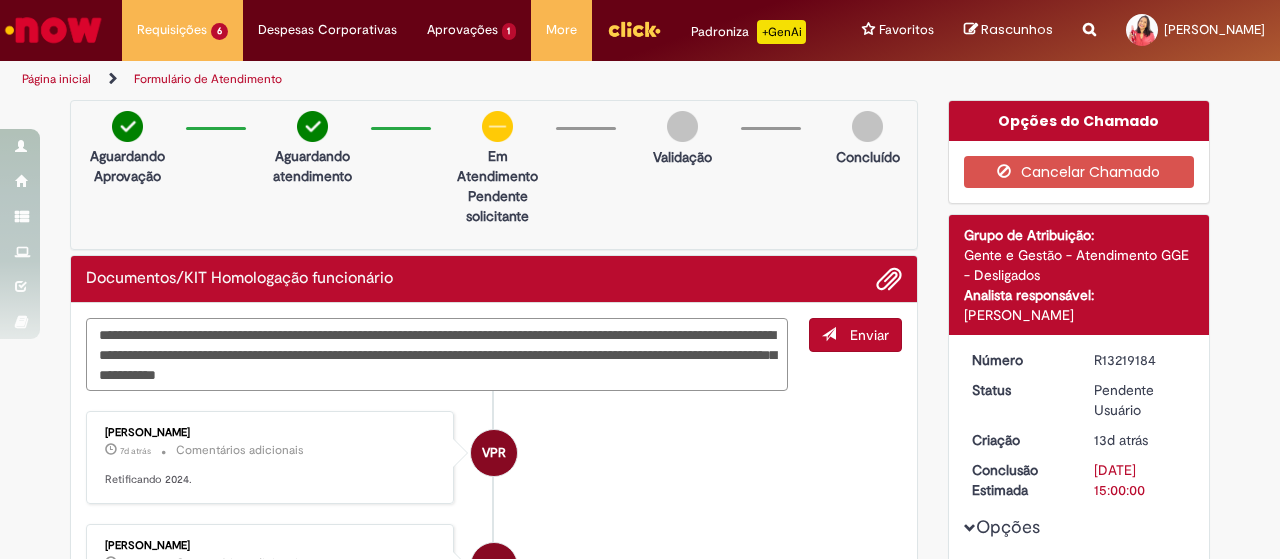 click on "**********" at bounding box center (437, 354) 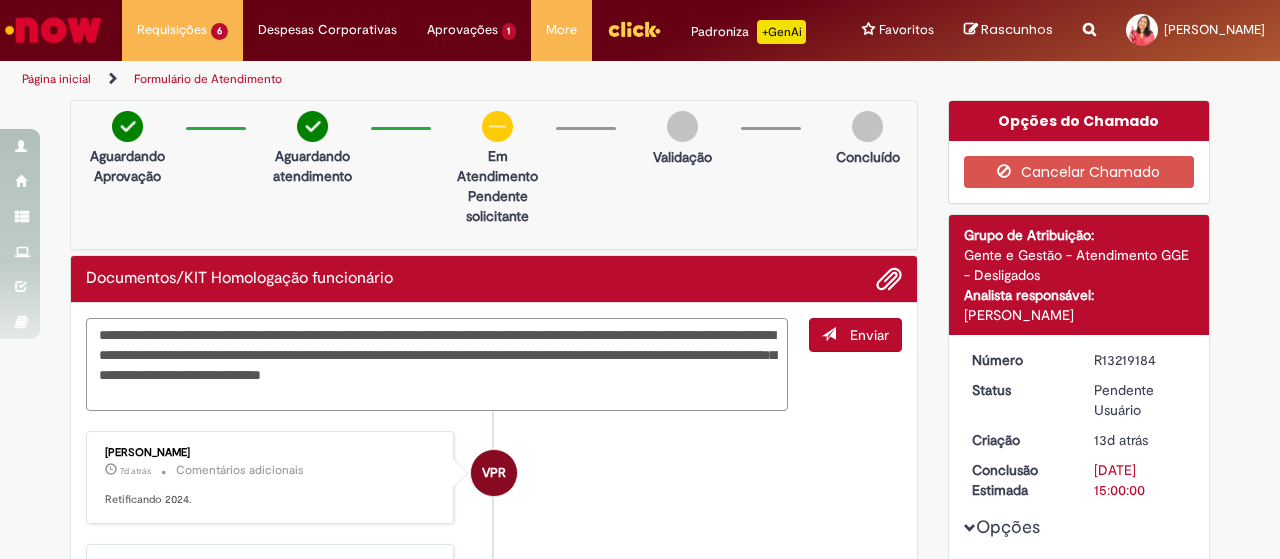 click on "**********" at bounding box center [437, 364] 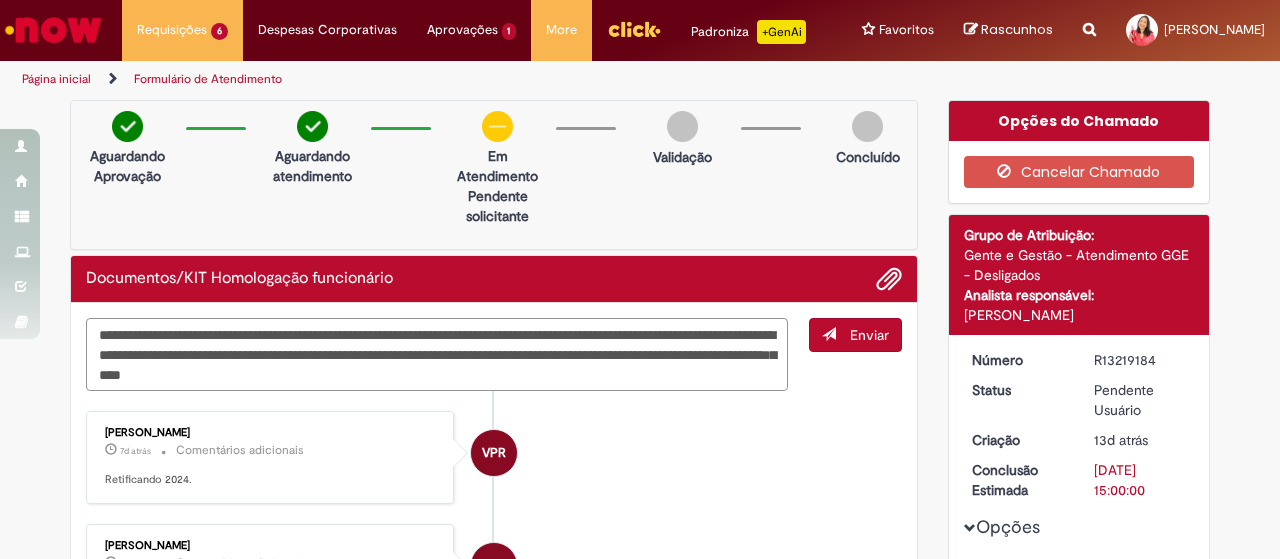click on "**********" at bounding box center (437, 354) 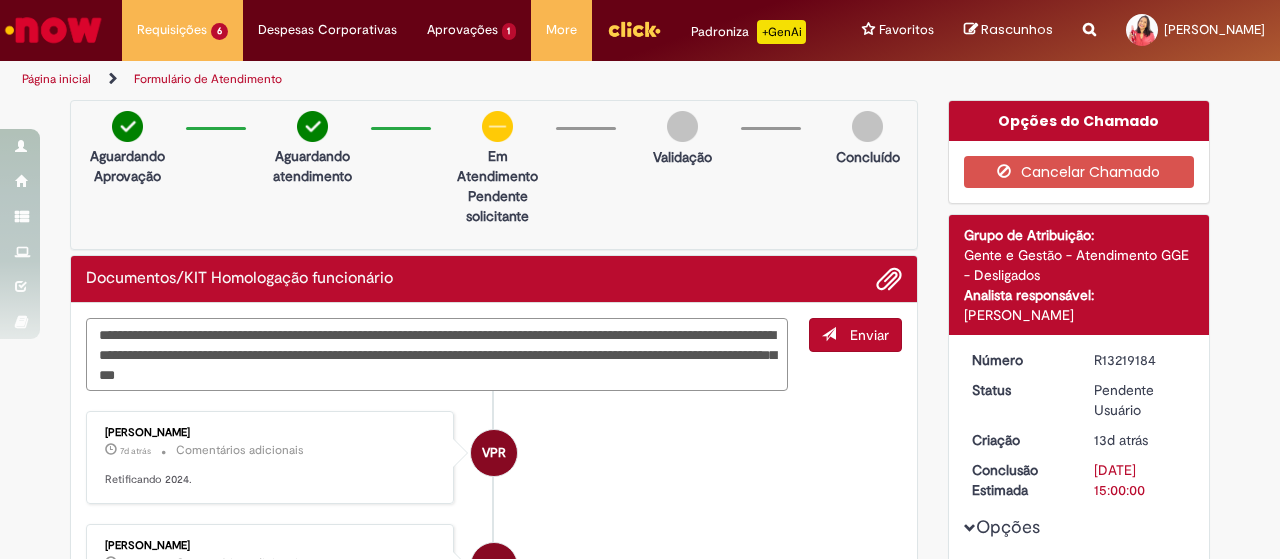click on "**********" at bounding box center (437, 354) 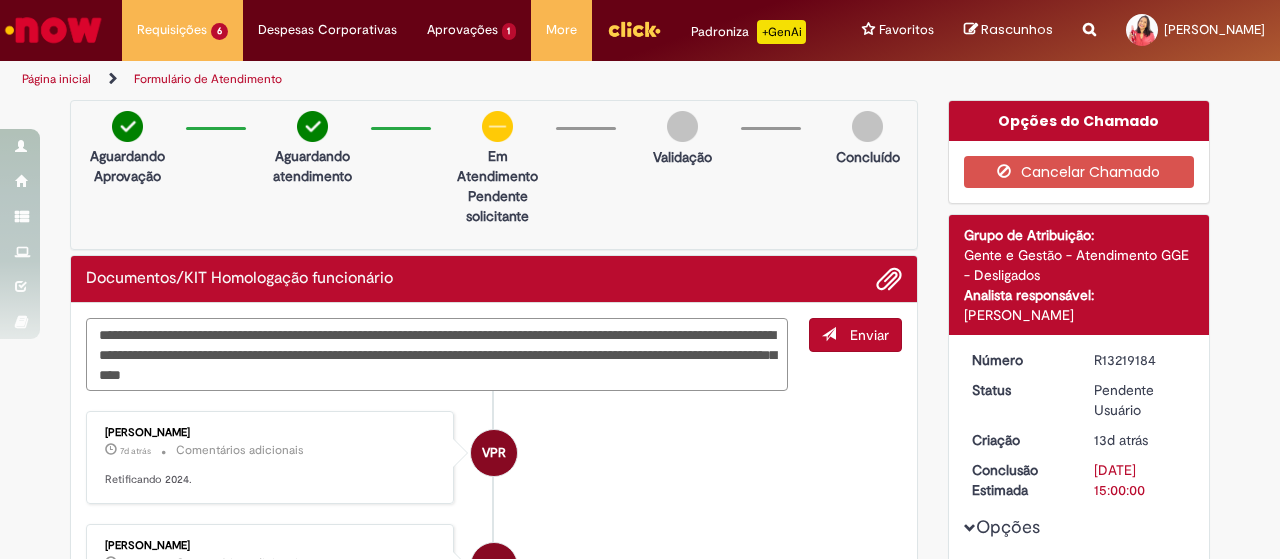 click on "**********" at bounding box center [437, 354] 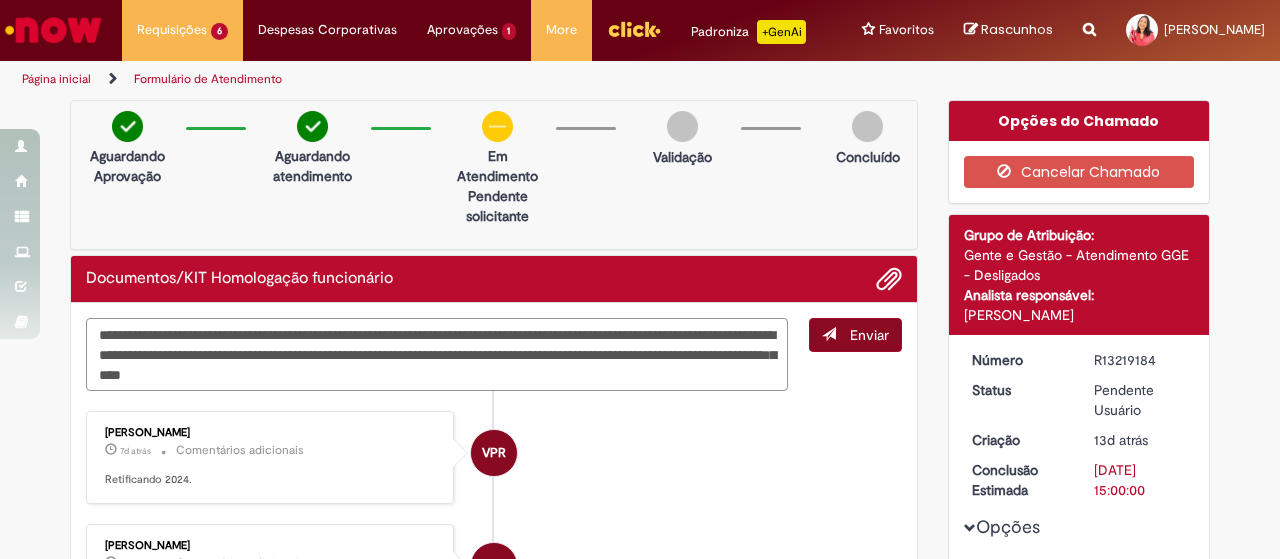 type on "**********" 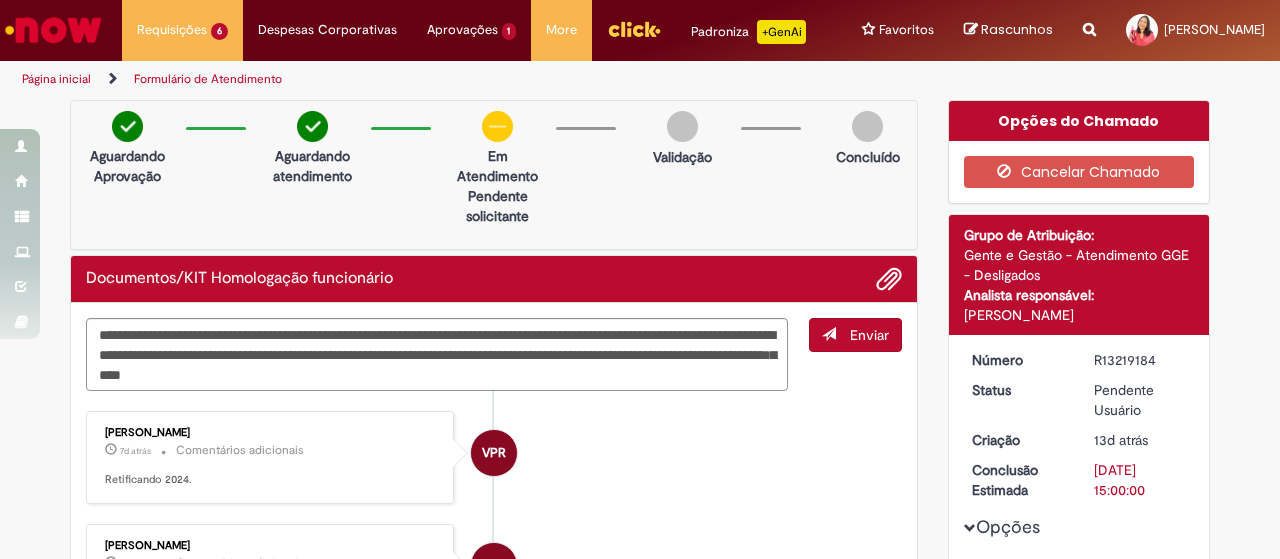 click on "Enviar" at bounding box center [855, 335] 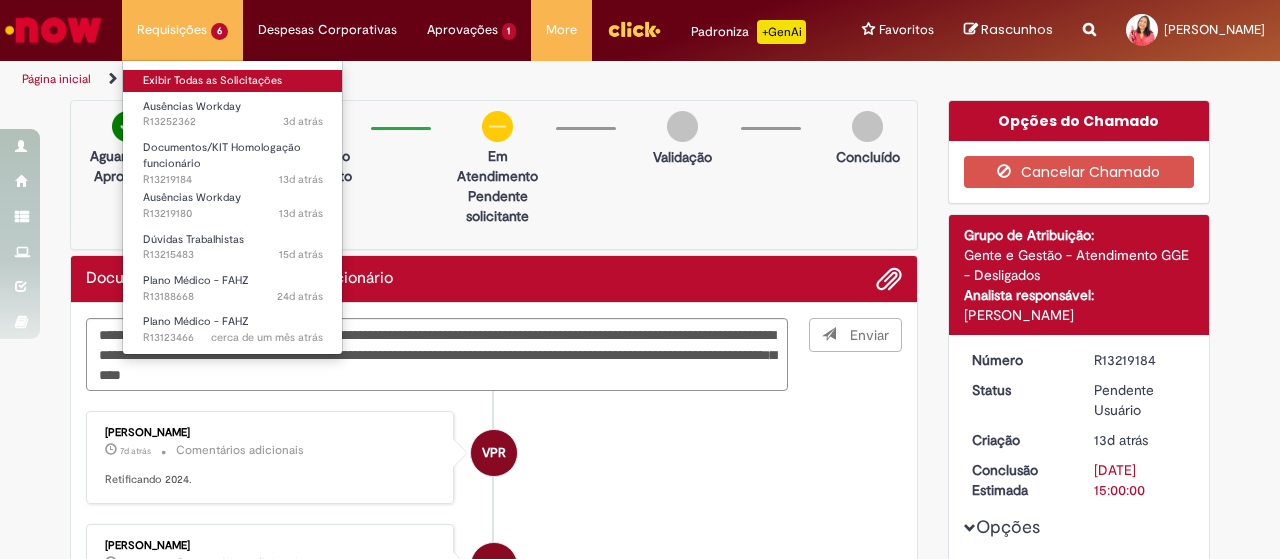 type 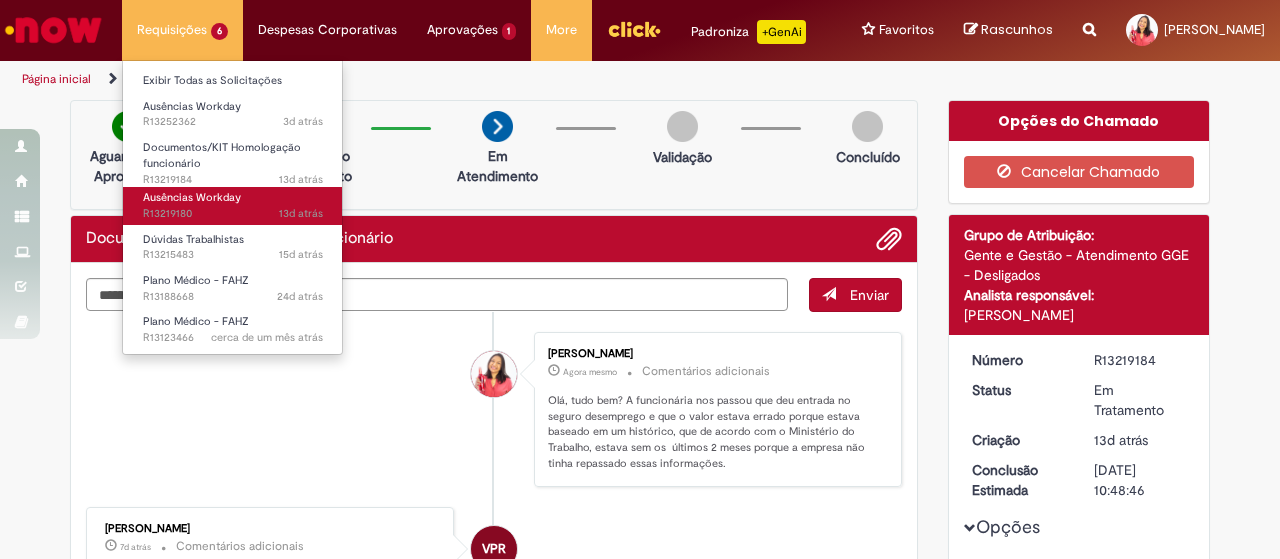 click on "13d atrás 13 dias atrás  R13219180" at bounding box center (233, 214) 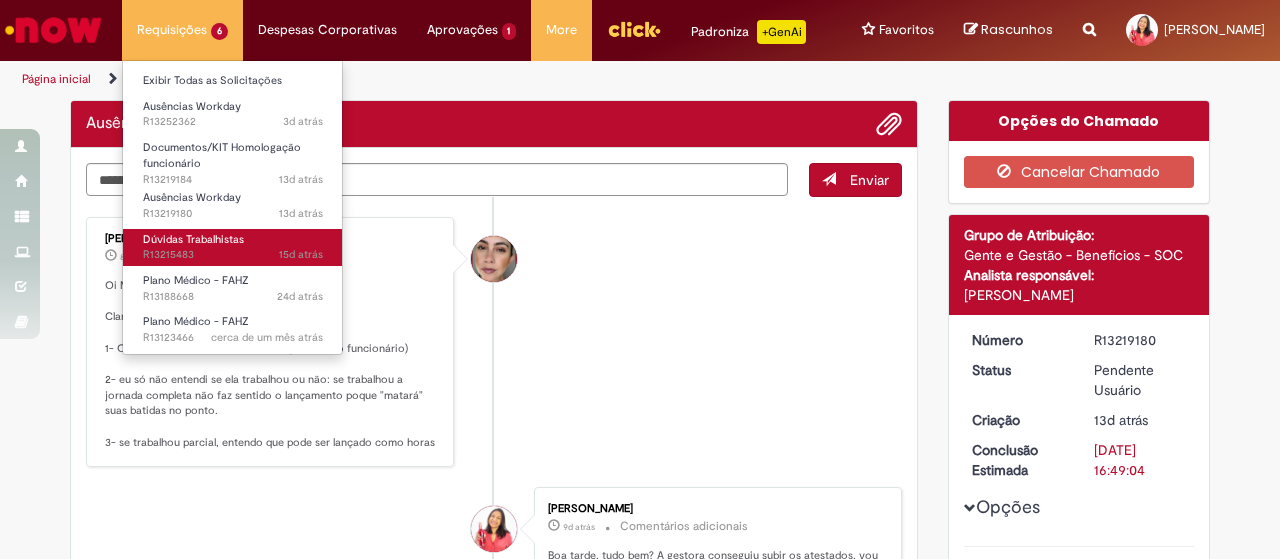 click on "Dúvidas Trabalhistas" at bounding box center (193, 239) 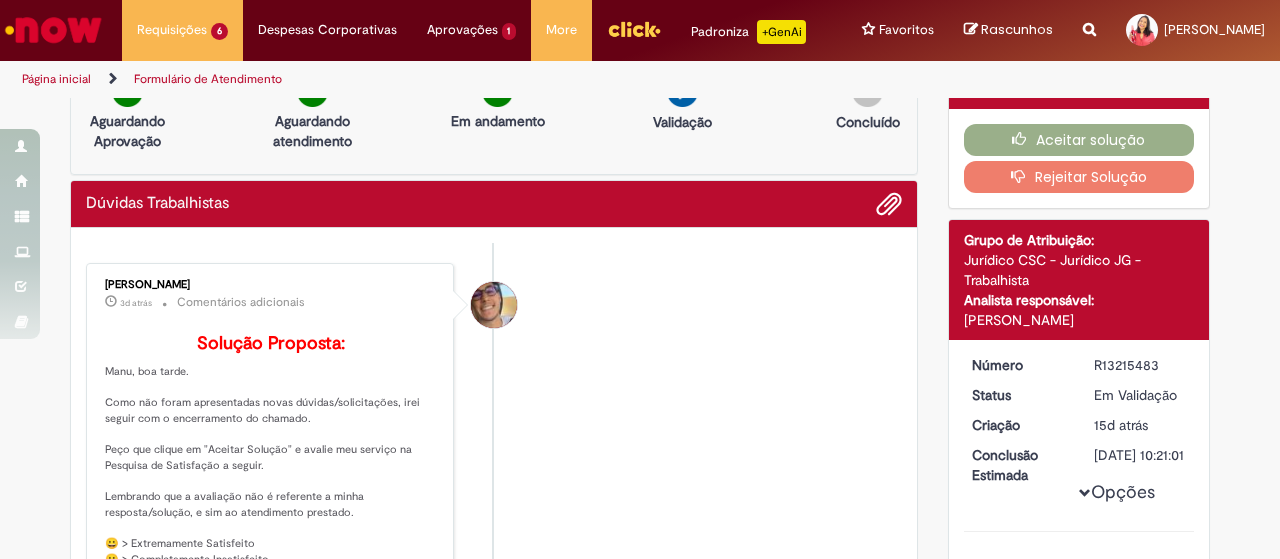 scroll, scrollTop: 0, scrollLeft: 0, axis: both 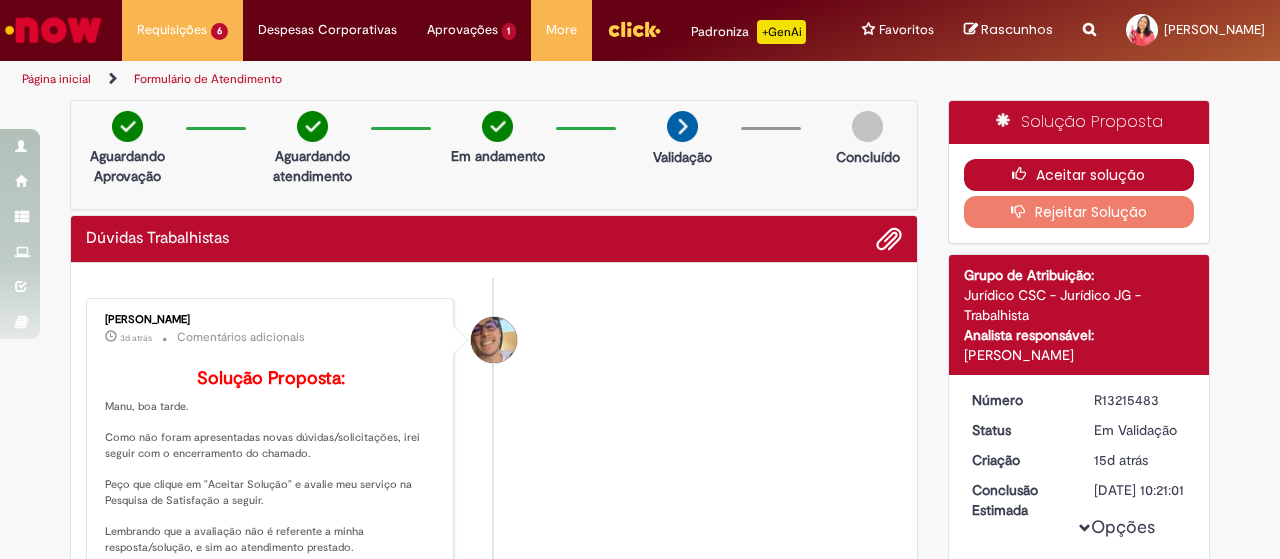 click on "Aceitar solução" at bounding box center [1079, 175] 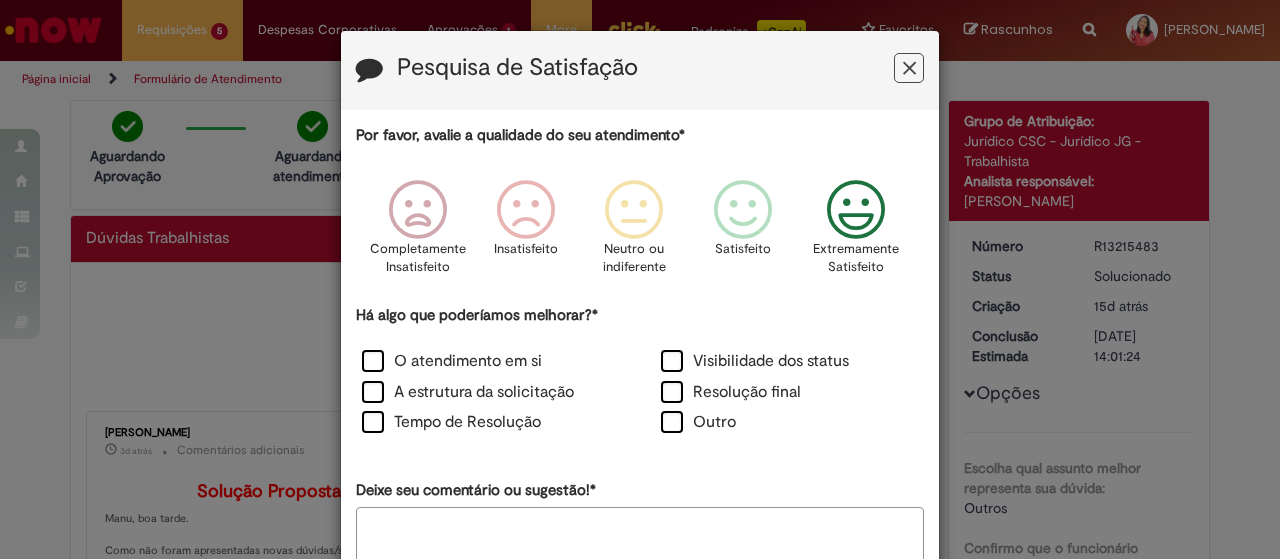 click at bounding box center [856, 210] 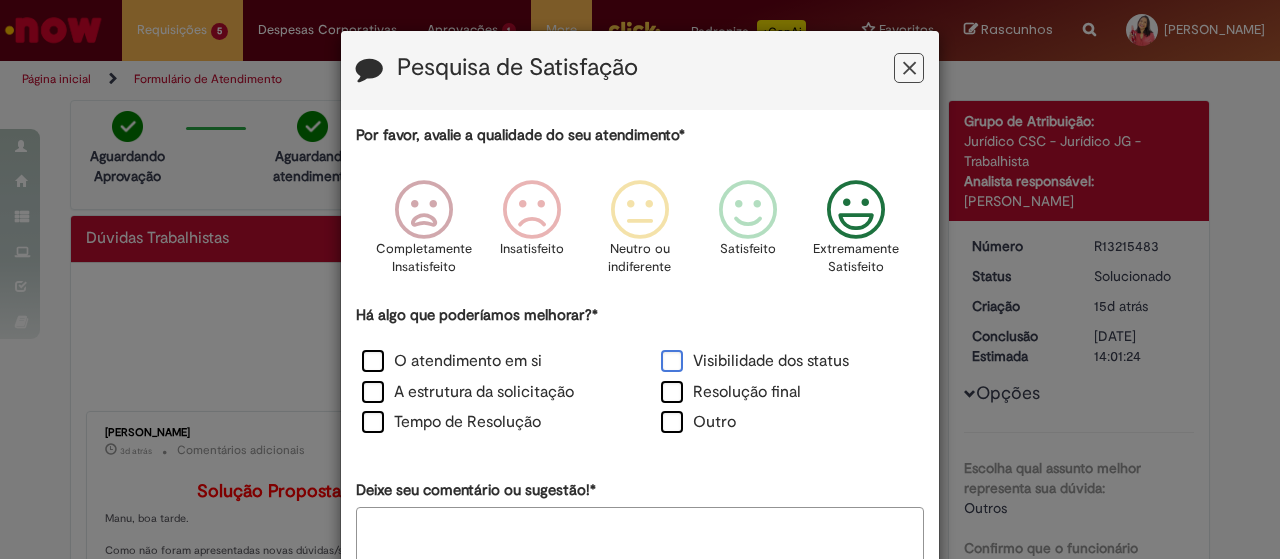 click on "Visibilidade dos status" at bounding box center [755, 361] 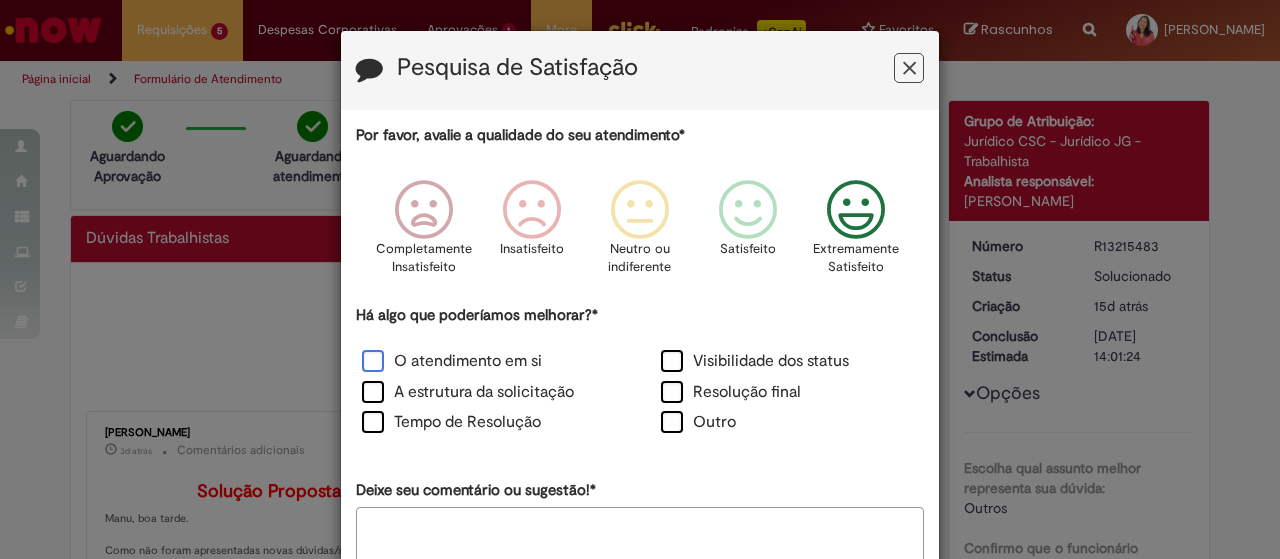 click on "O atendimento em si" at bounding box center [452, 361] 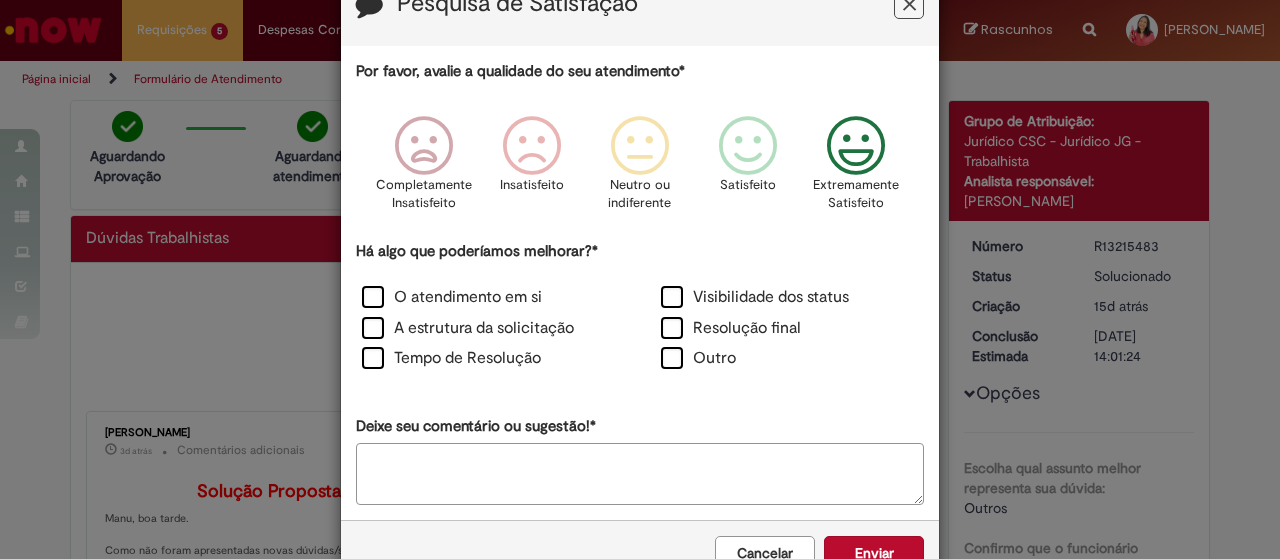 scroll, scrollTop: 118, scrollLeft: 0, axis: vertical 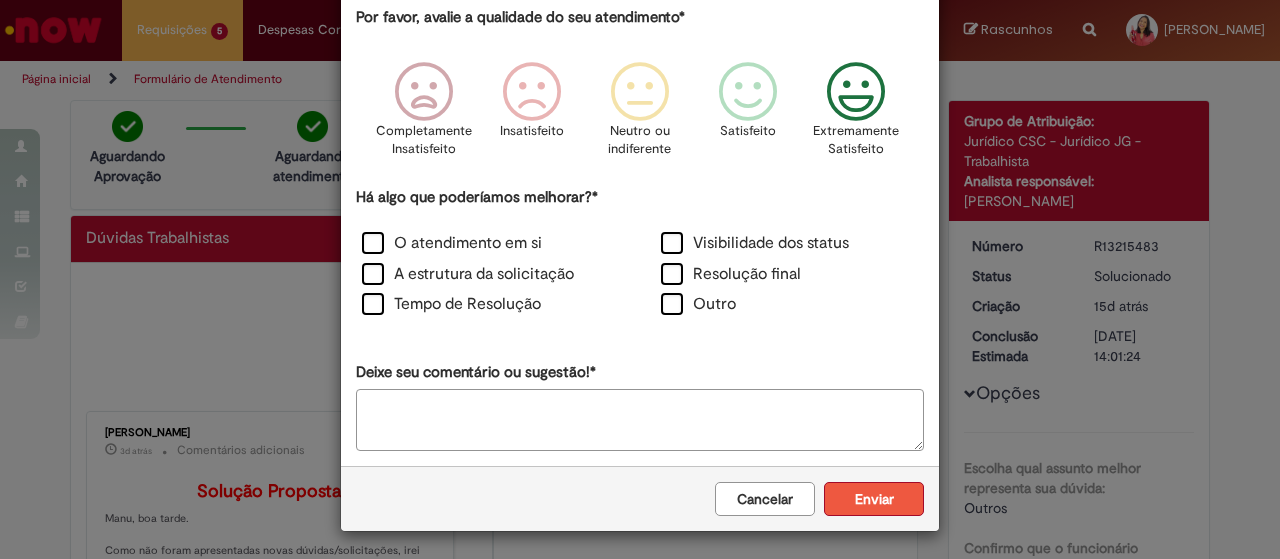 click on "Enviar" at bounding box center [874, 499] 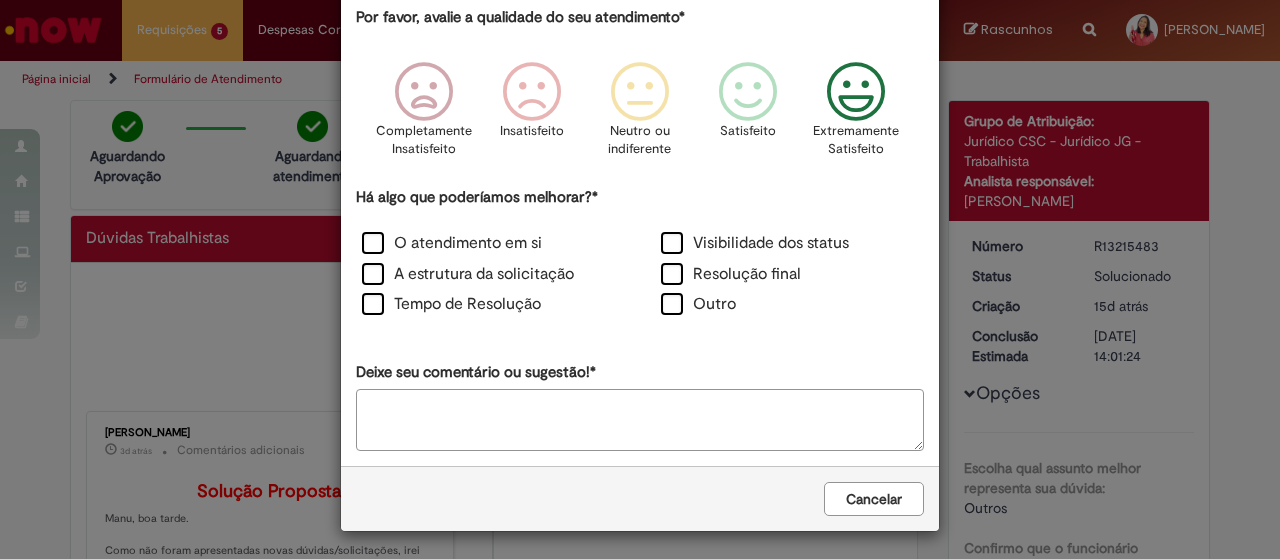 scroll, scrollTop: 0, scrollLeft: 0, axis: both 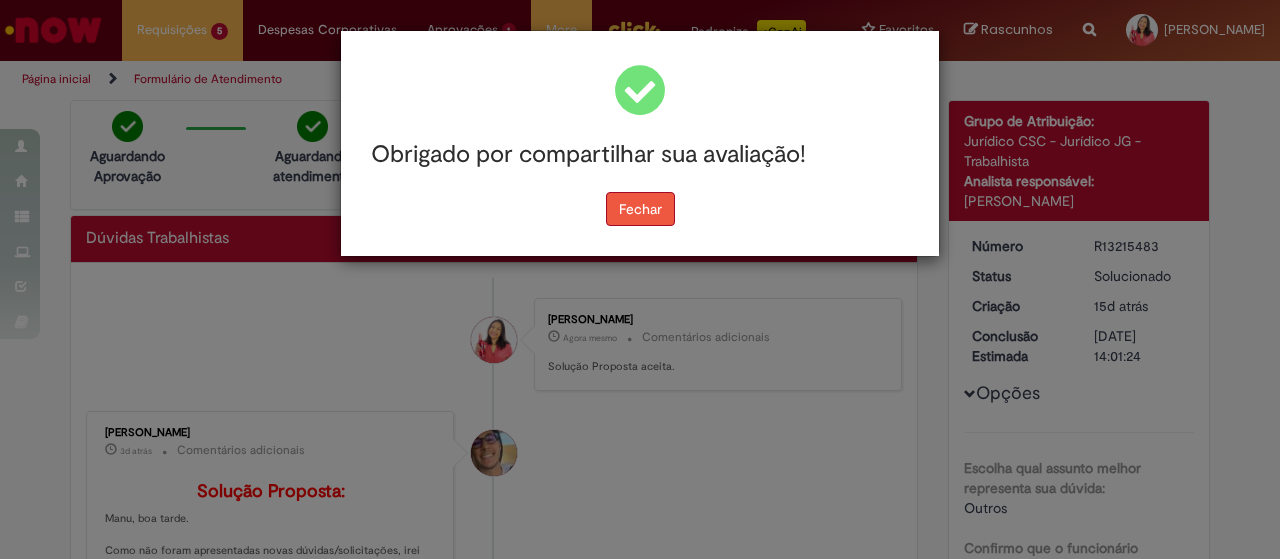 click on "Obrigado por compartilhar sua avaliação!
[GEOGRAPHIC_DATA]" at bounding box center [640, 143] 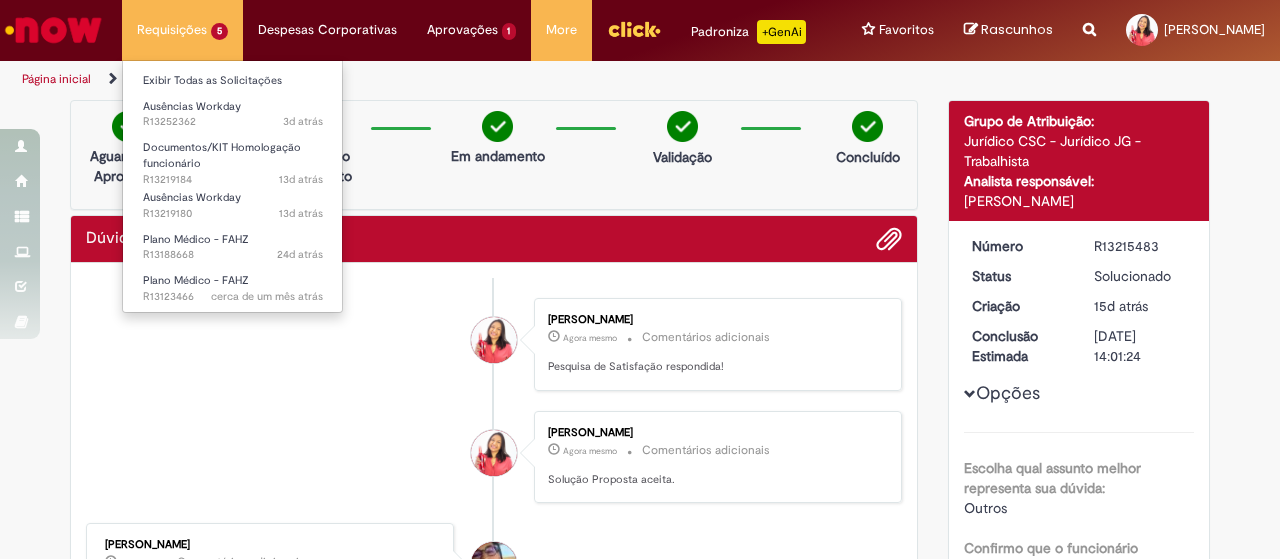 click on "Plano Médico - FAHZ
cerca de um mês atrás cerca de um mês atrás  R13123466" at bounding box center (233, 286) 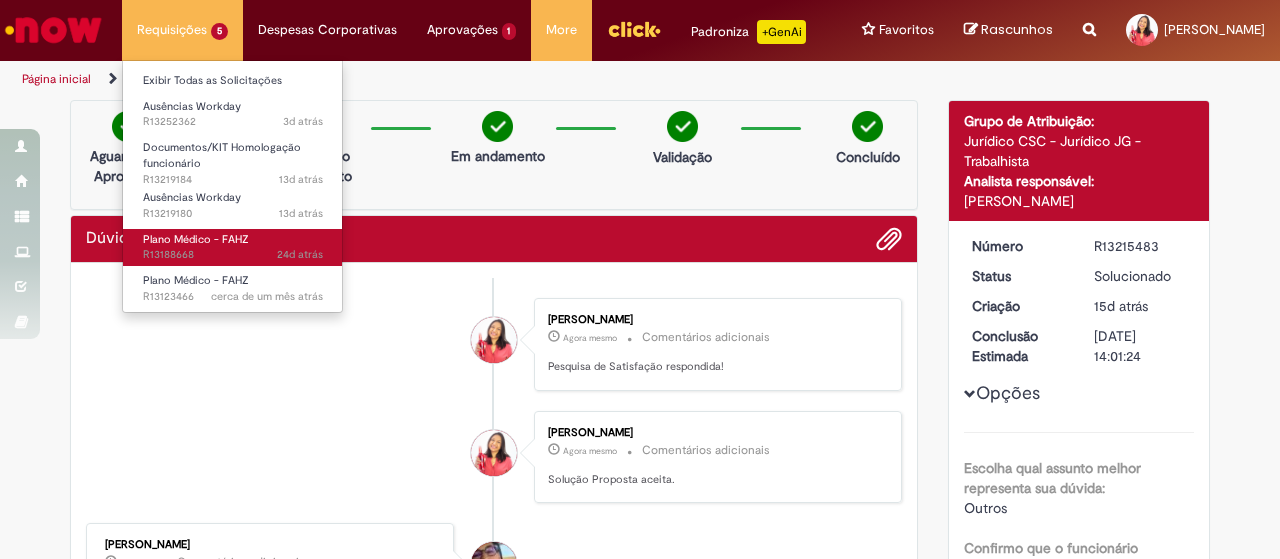 click on "24d atrás 24 dias atrás  R13188668" at bounding box center (233, 255) 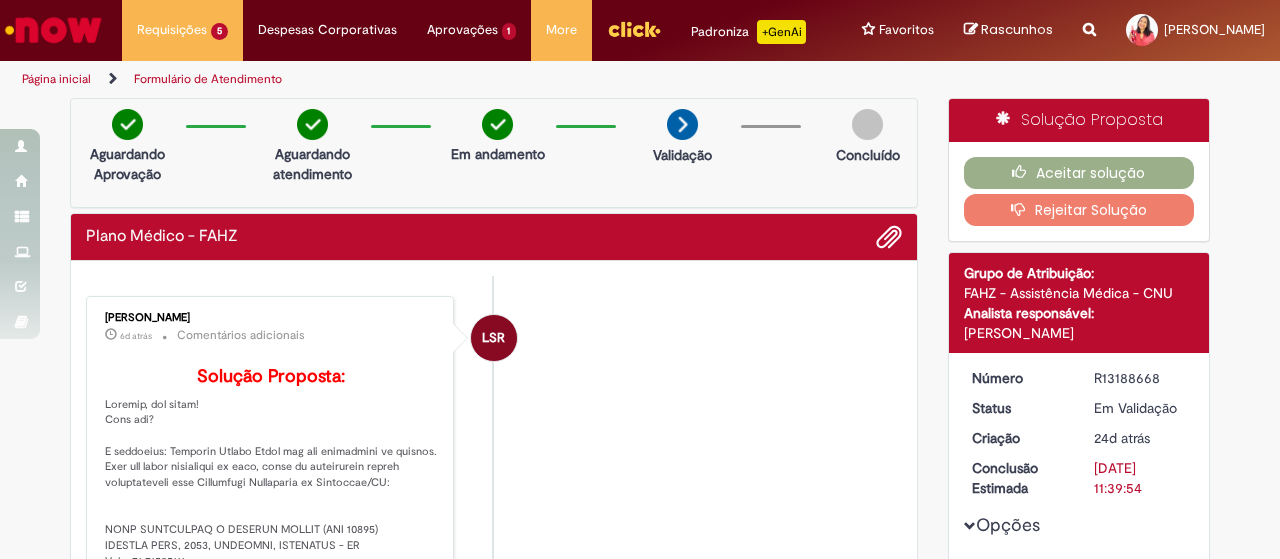 scroll, scrollTop: 0, scrollLeft: 0, axis: both 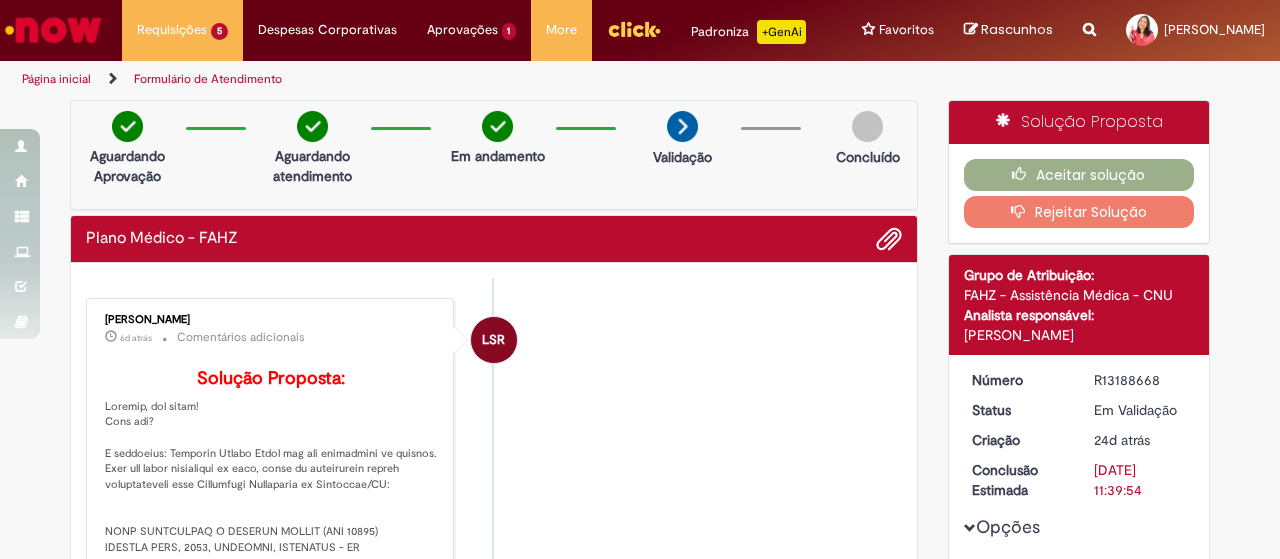 click on "Rejeitar Solução" at bounding box center (1079, 212) 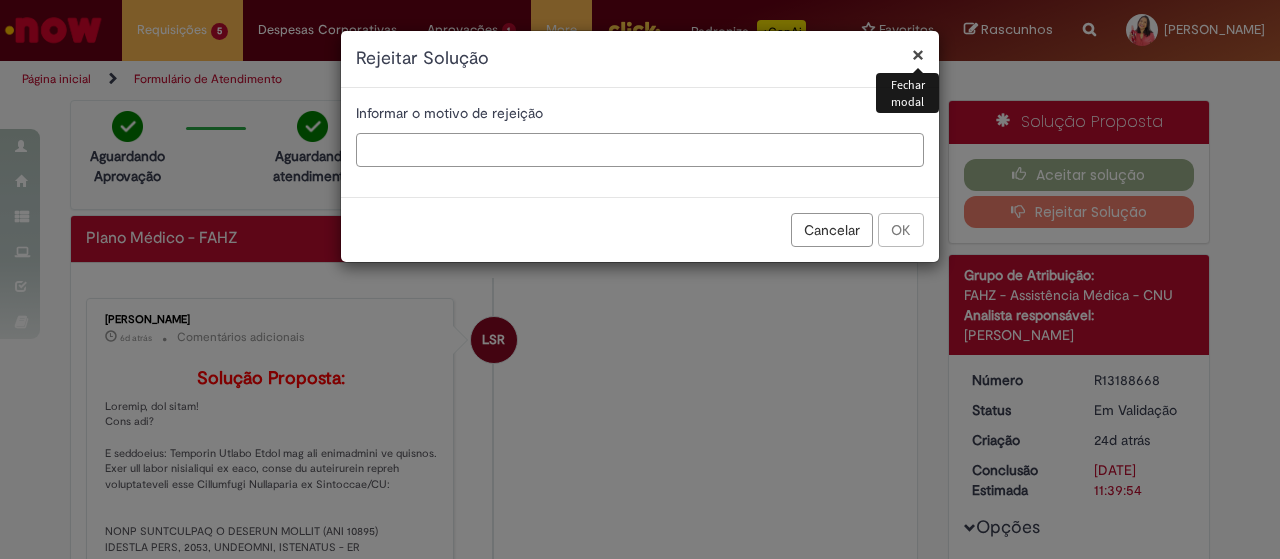 click at bounding box center (640, 150) 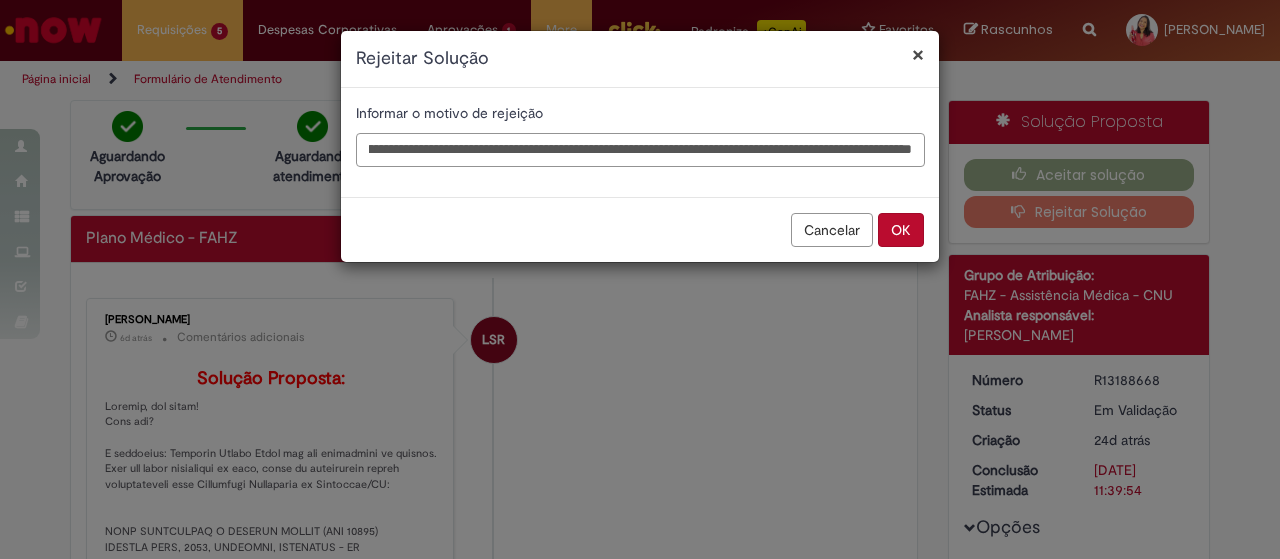 scroll, scrollTop: 0, scrollLeft: 225, axis: horizontal 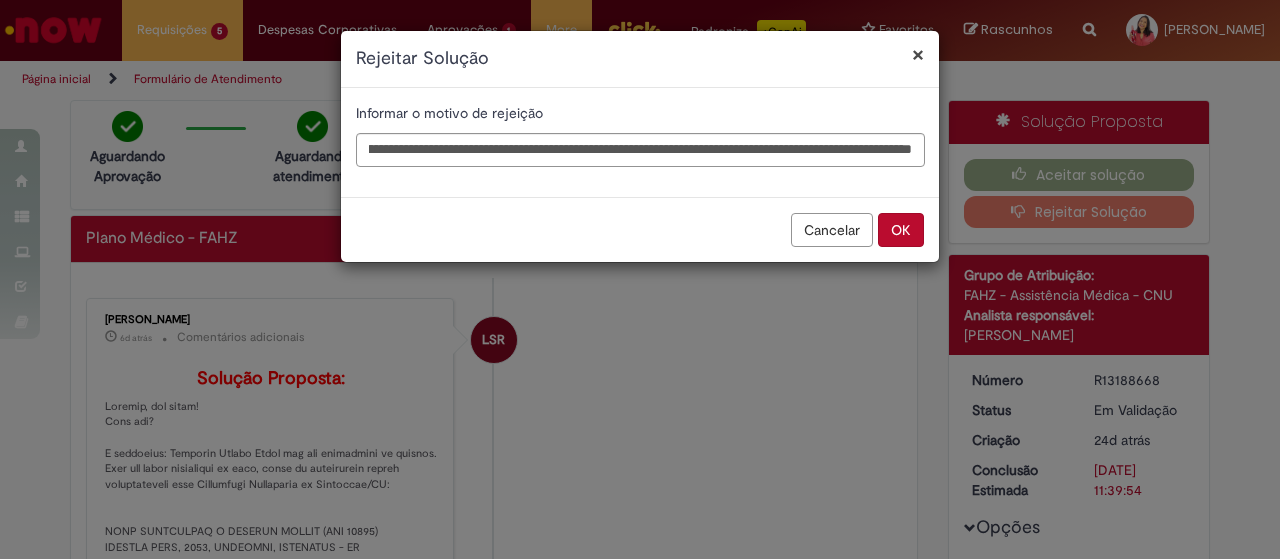 type 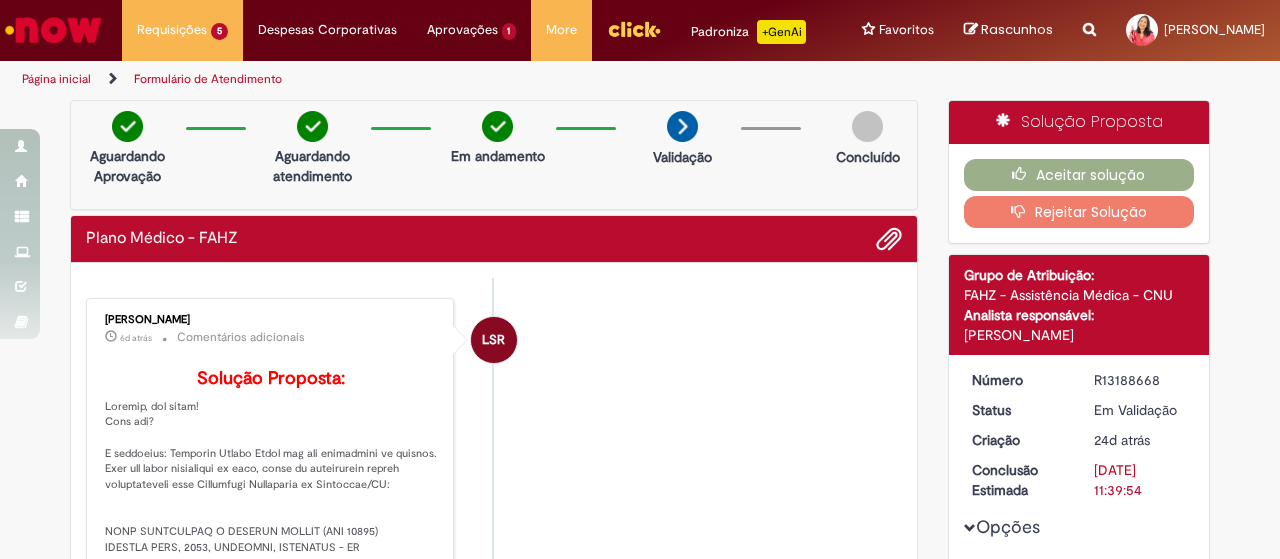 scroll, scrollTop: 0, scrollLeft: 0, axis: both 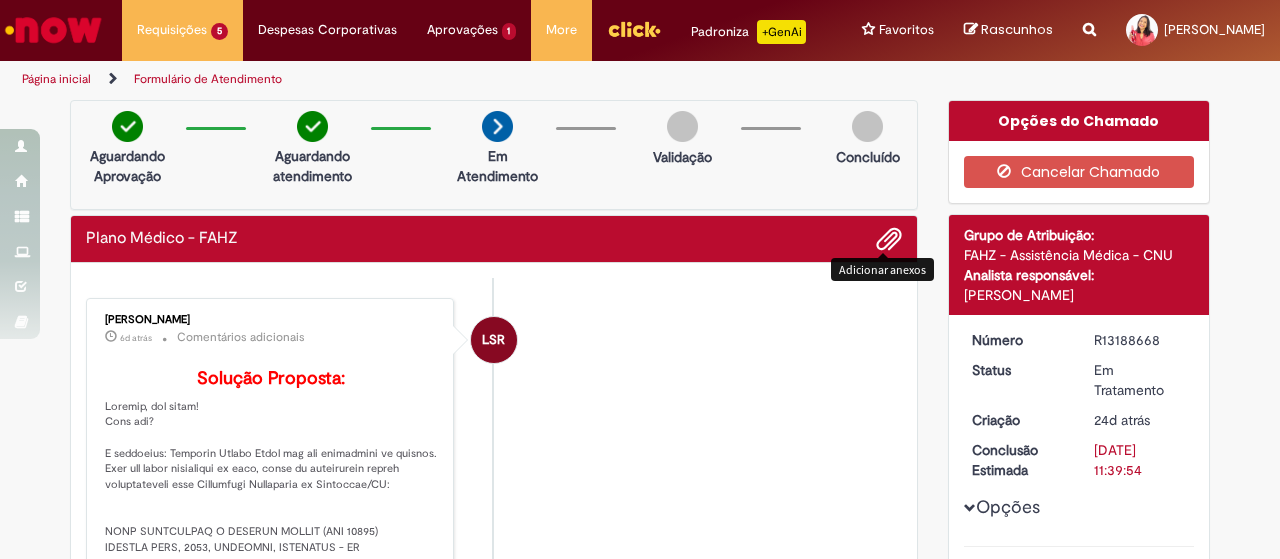 click at bounding box center [889, 240] 